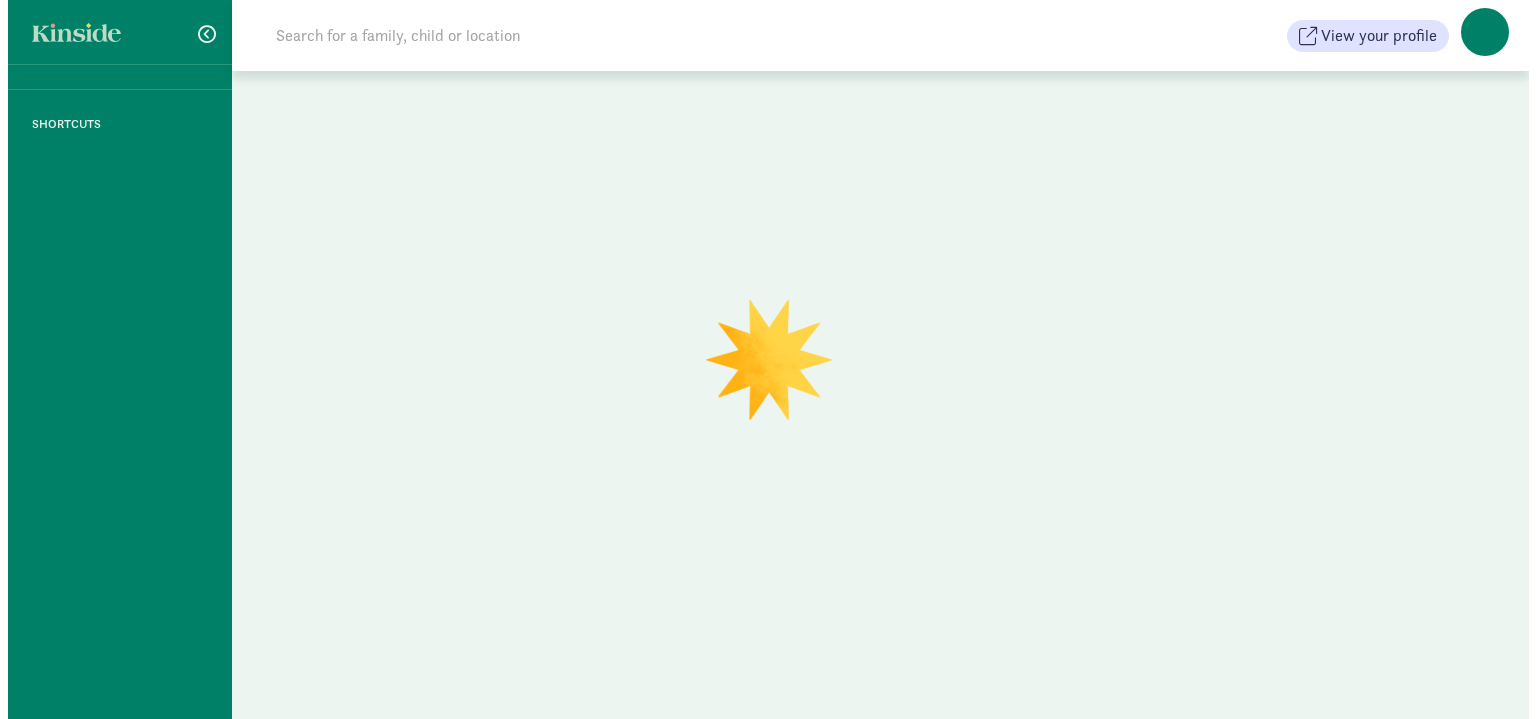scroll, scrollTop: 0, scrollLeft: 0, axis: both 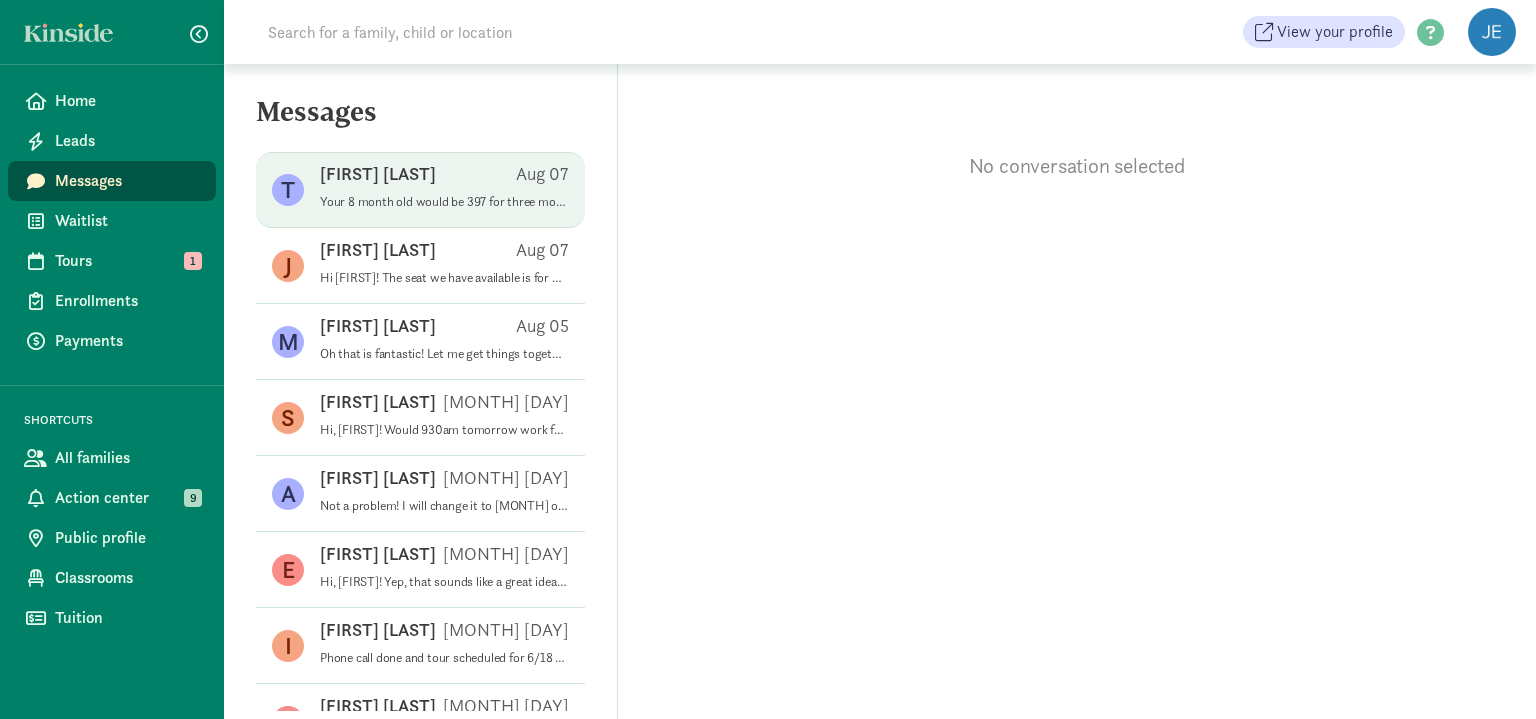 click on "[FIRST] [LAST] [MONTH] [DAY]" at bounding box center (444, 178) 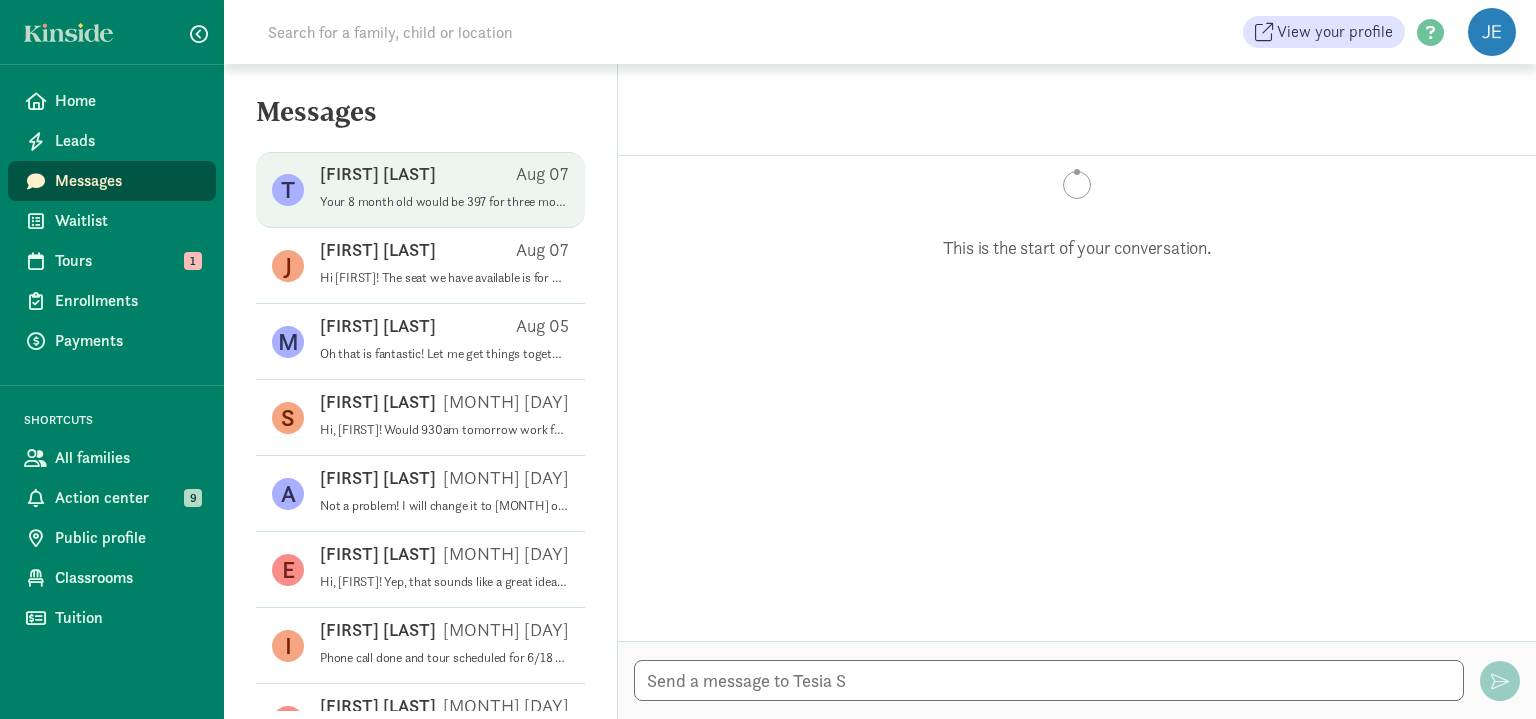 scroll, scrollTop: 963, scrollLeft: 0, axis: vertical 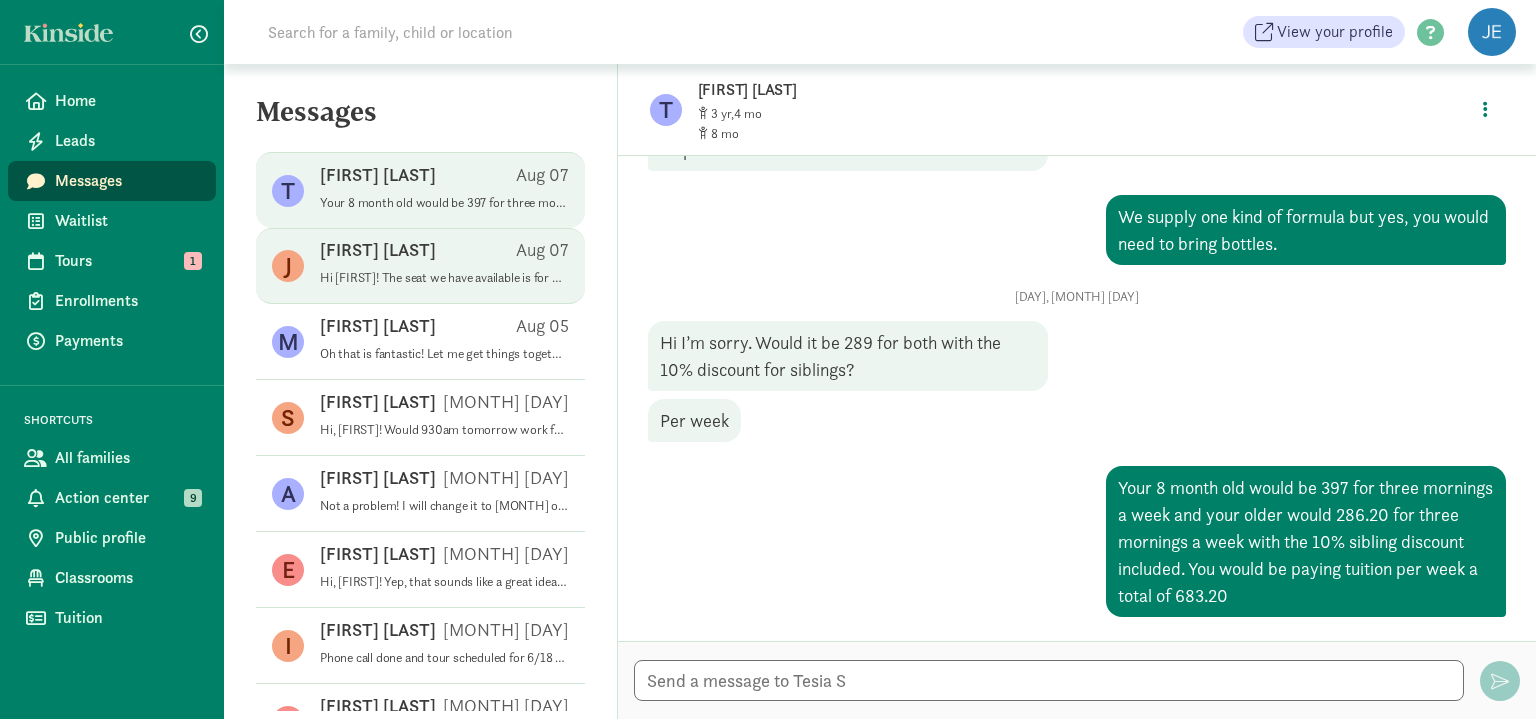 click on "[FIRST] [LAST] [MONTH] [DAY]" at bounding box center (444, 254) 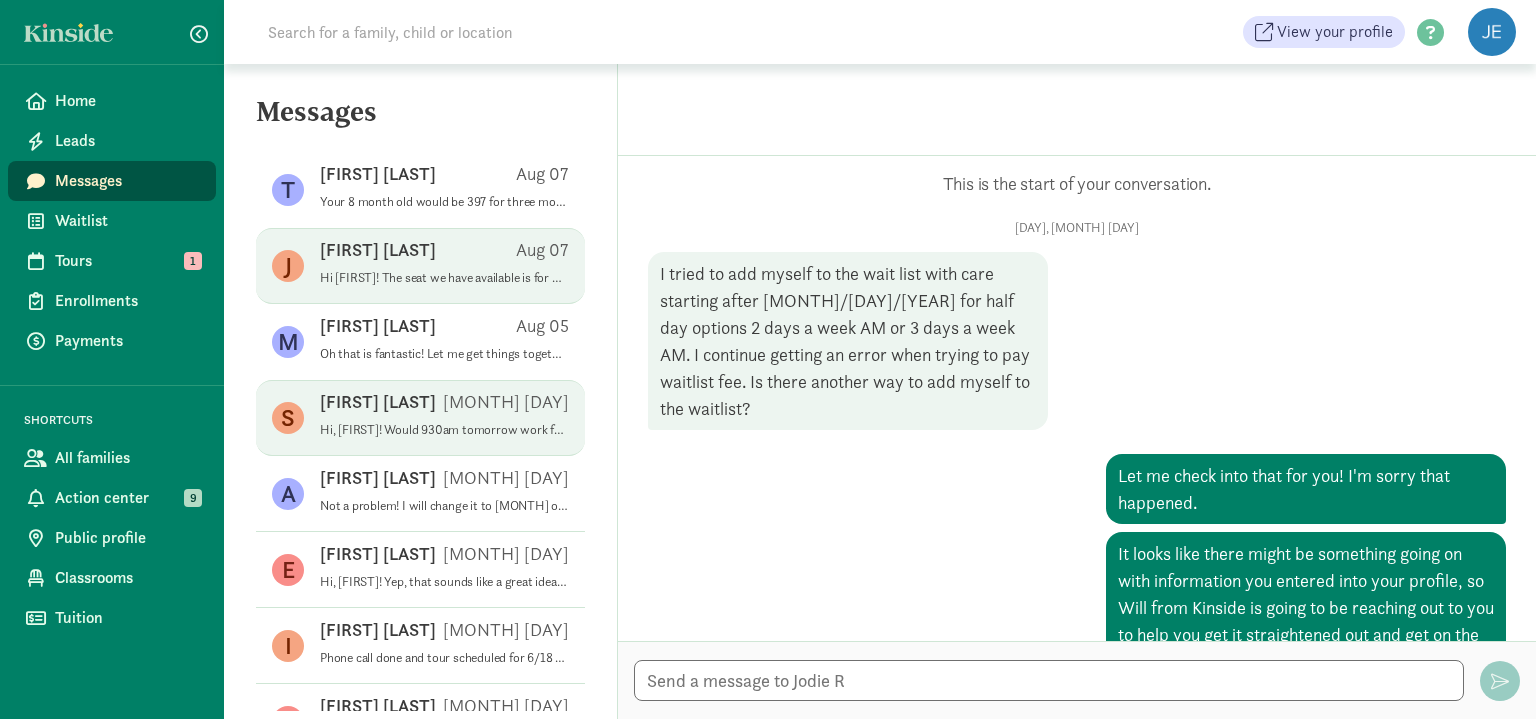 scroll, scrollTop: 805, scrollLeft: 0, axis: vertical 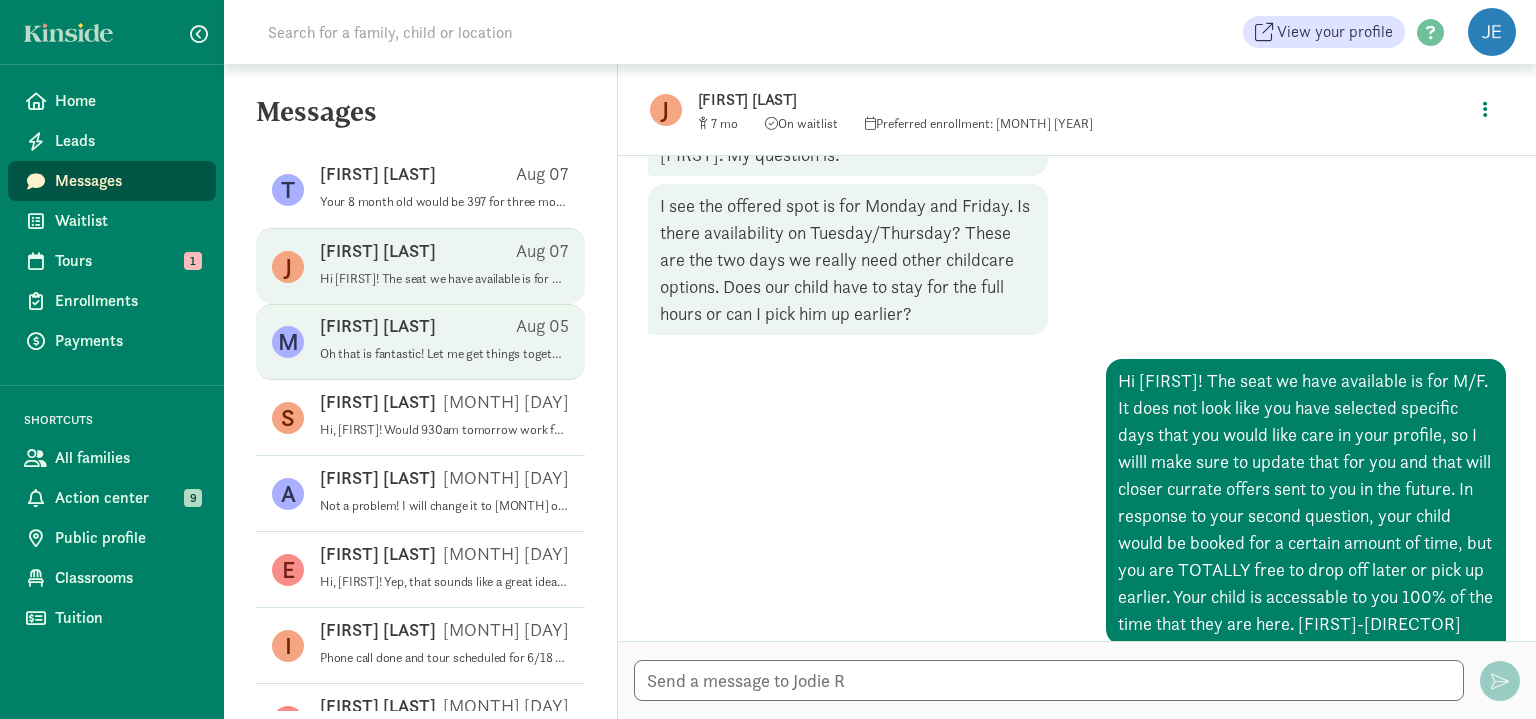 click on "Oh that is fantastic! Let me get things together and offer you a seat and then you'll have 24 hours to accept:) We would love to have you!" at bounding box center (444, 354) 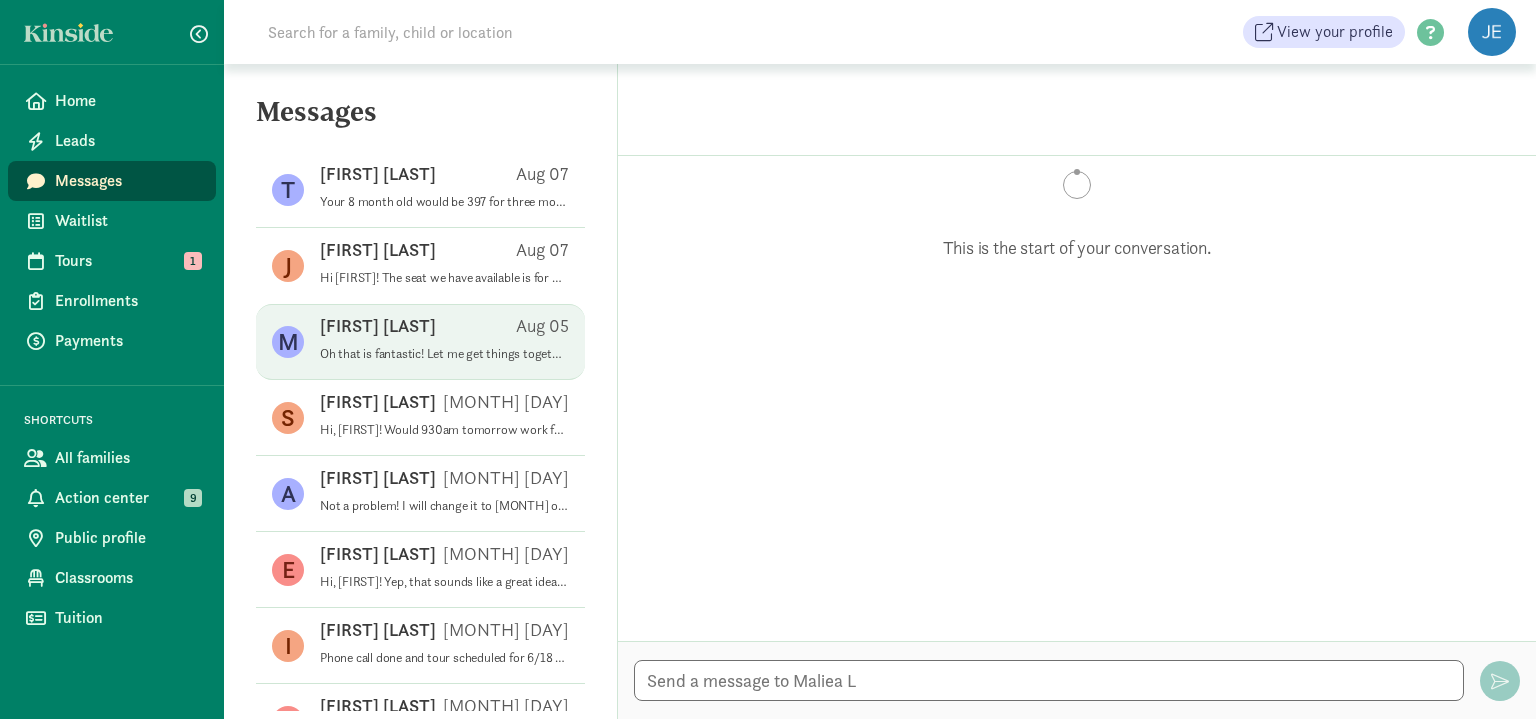 scroll, scrollTop: 2794, scrollLeft: 0, axis: vertical 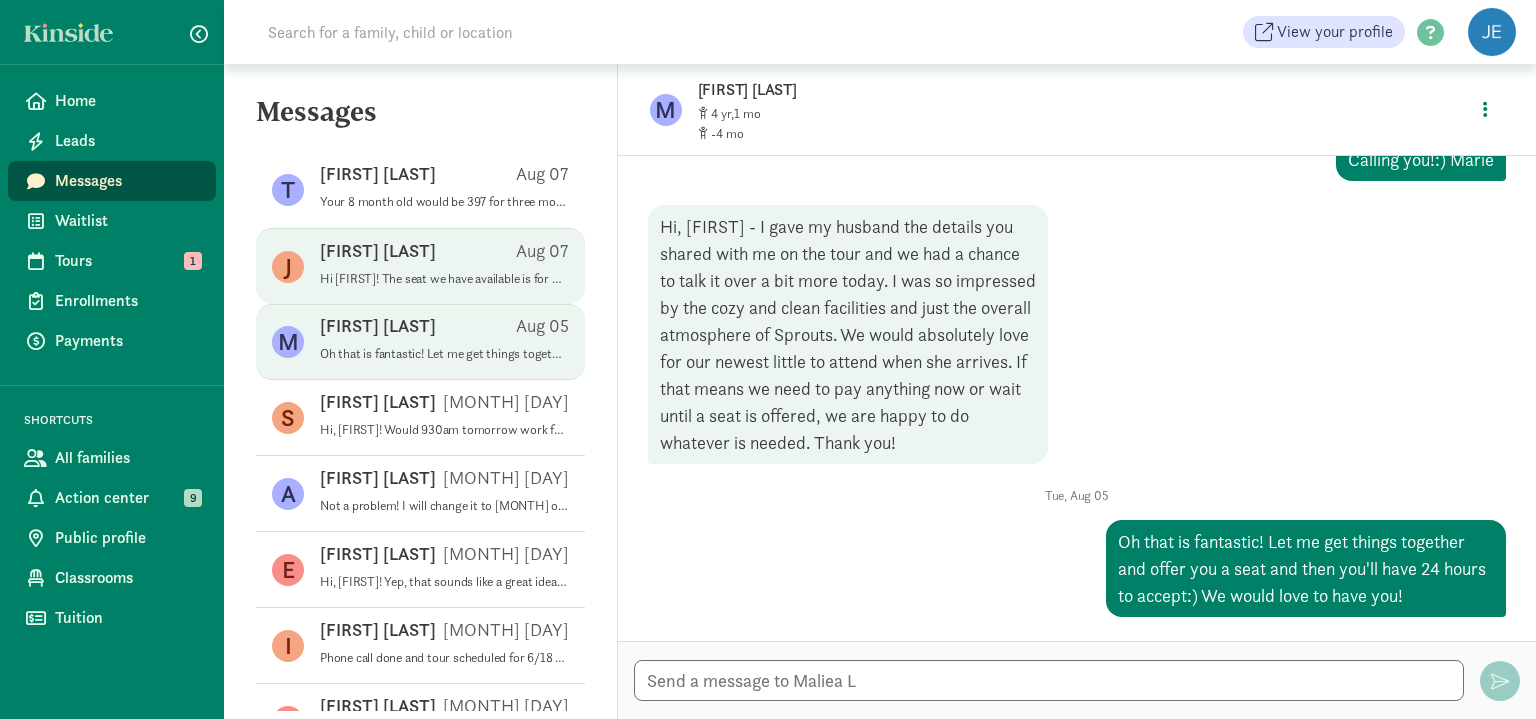 click on "Hi [FIRST]! The seat we have available is for M/F. It does not look like you have selected specific days that you would like care in your profile, so I willl make sure to update that for you and that will closer currate offers sent to you in the future. In response to your second question, your child would be booked for a certain amount of time, but you are TOTALLY free to drop off later or pick up earlier. Your child is accessable to you 100% of the time that they are here. [FIRST]-[DIRECTOR]" at bounding box center [444, 279] 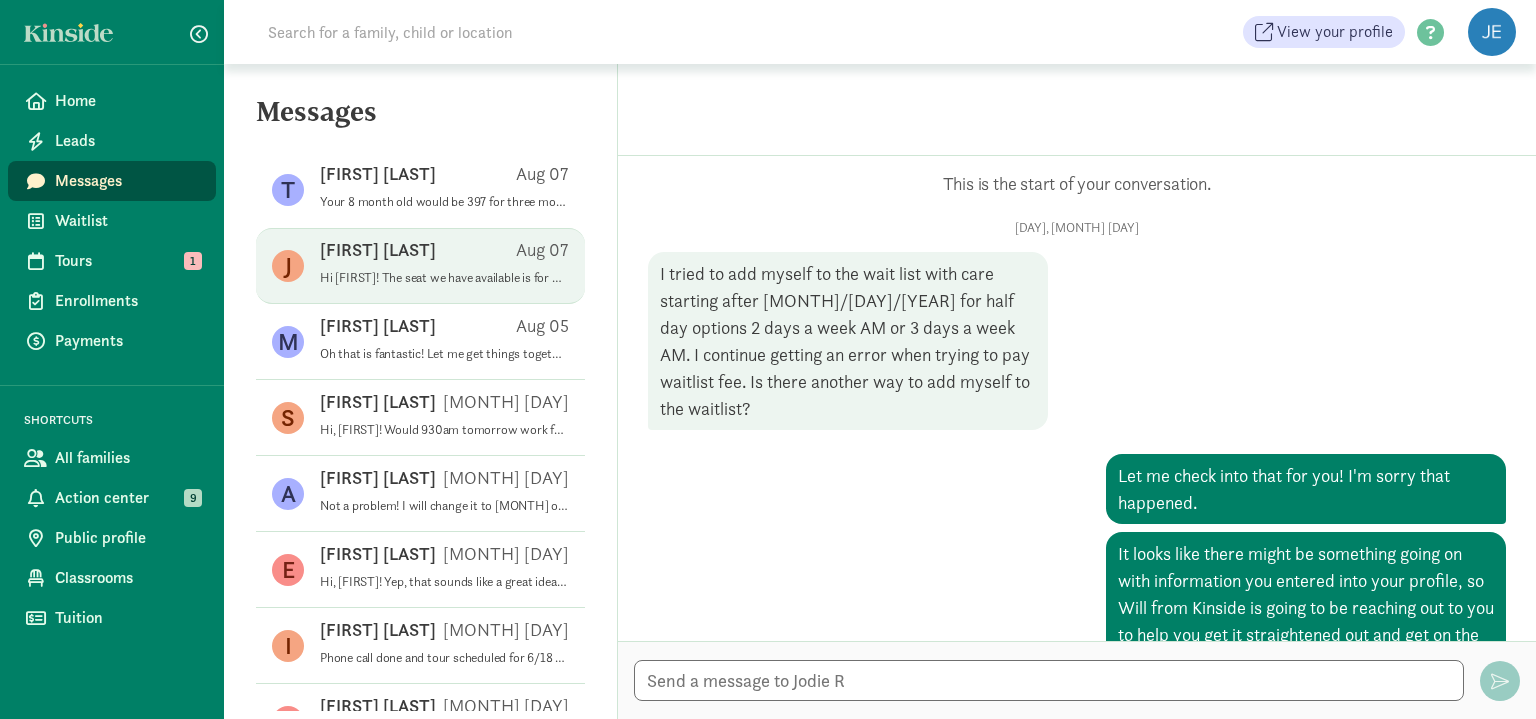 scroll, scrollTop: 805, scrollLeft: 0, axis: vertical 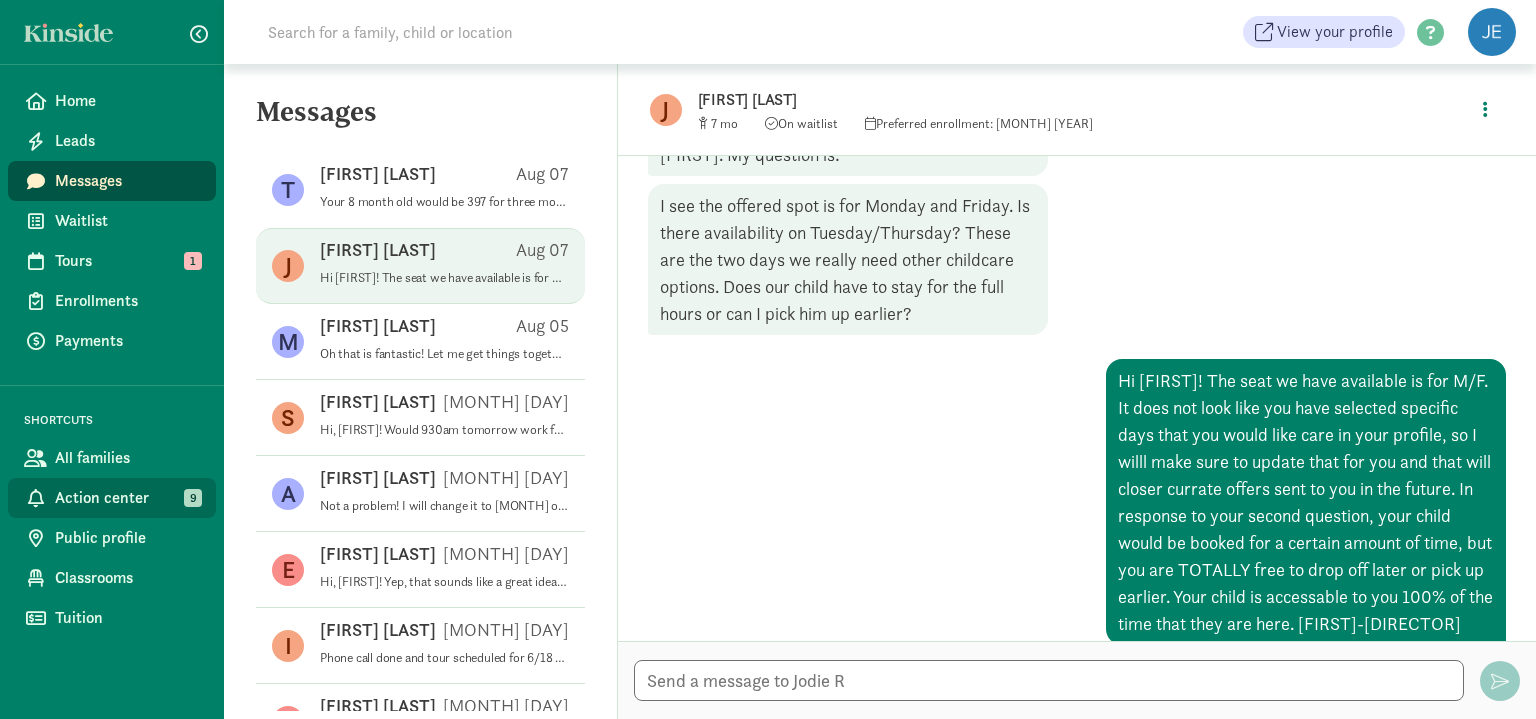 click on "Action center" at bounding box center [127, 498] 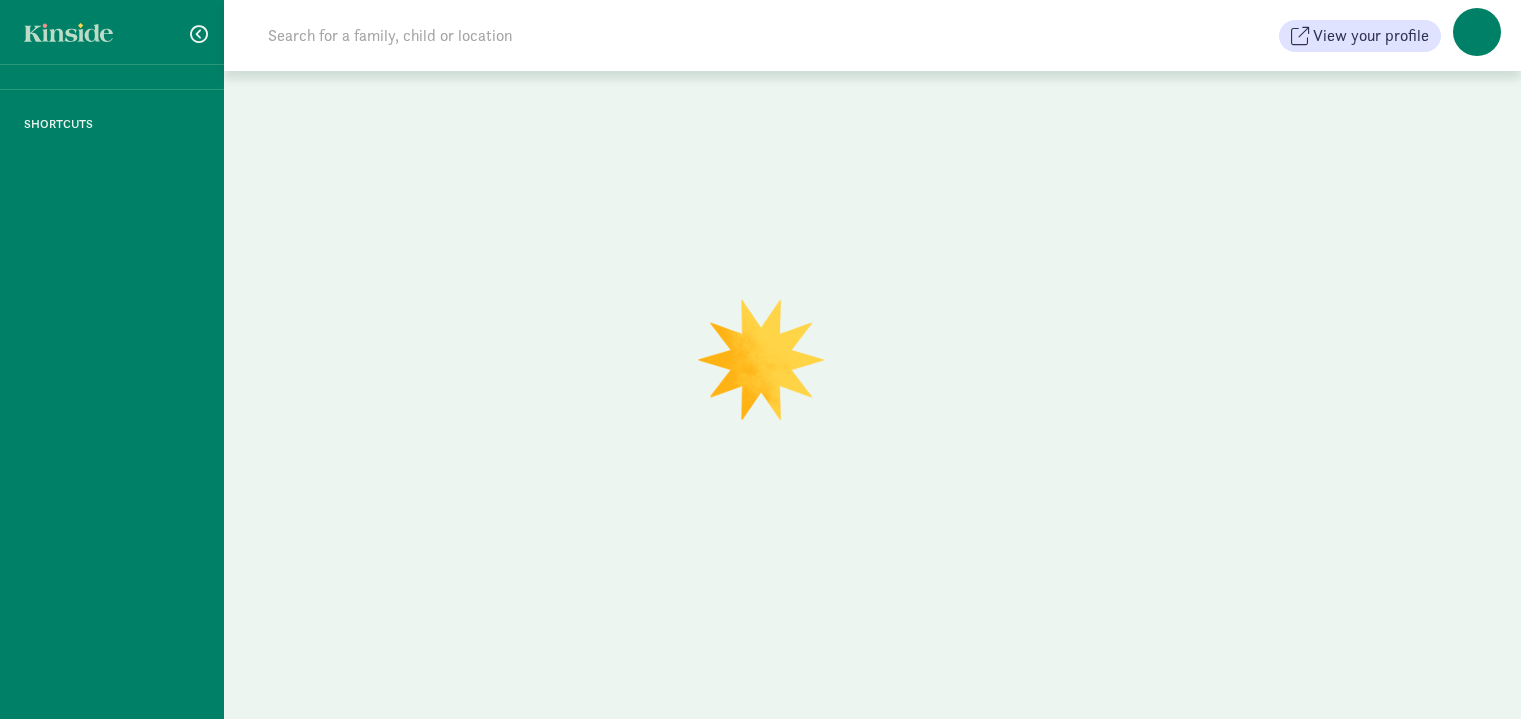 scroll, scrollTop: 0, scrollLeft: 0, axis: both 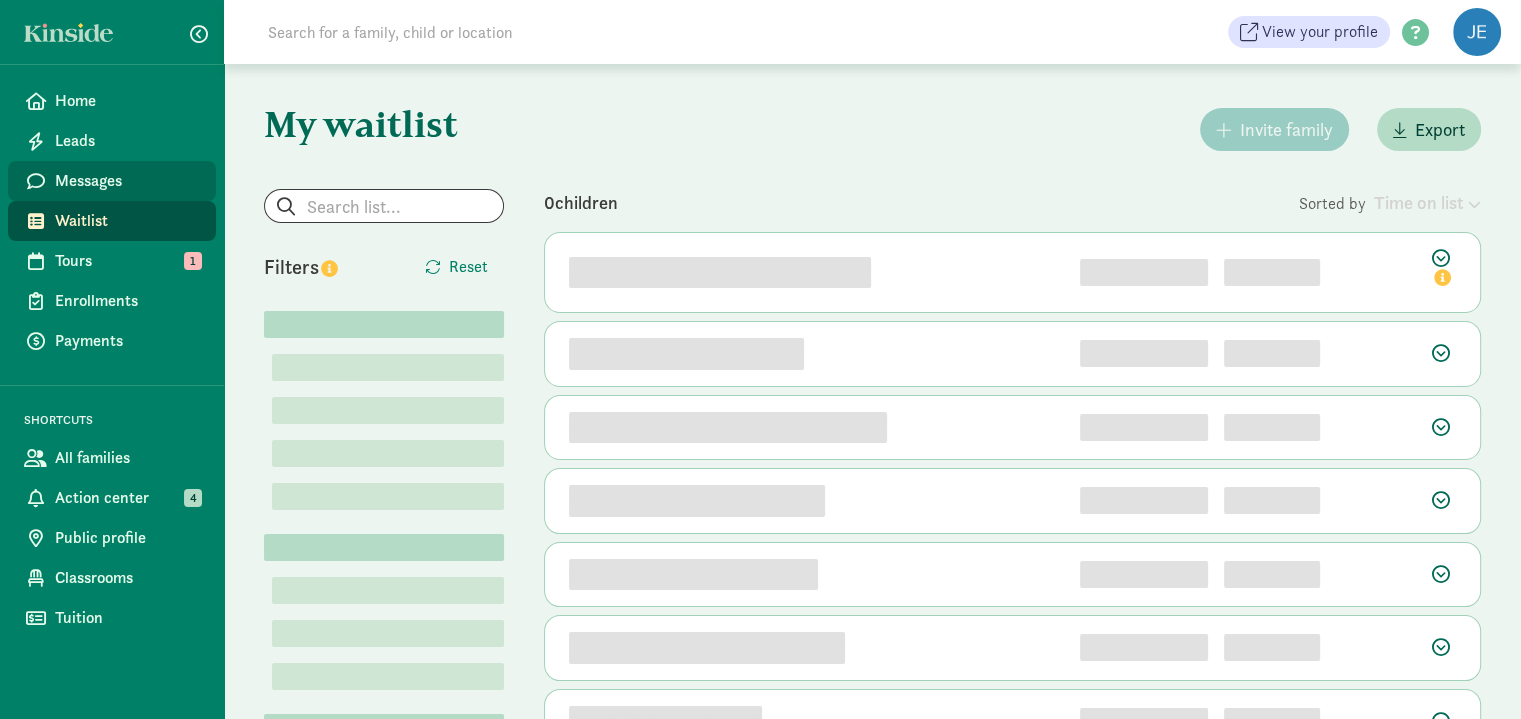 click on "Messages" at bounding box center [127, 181] 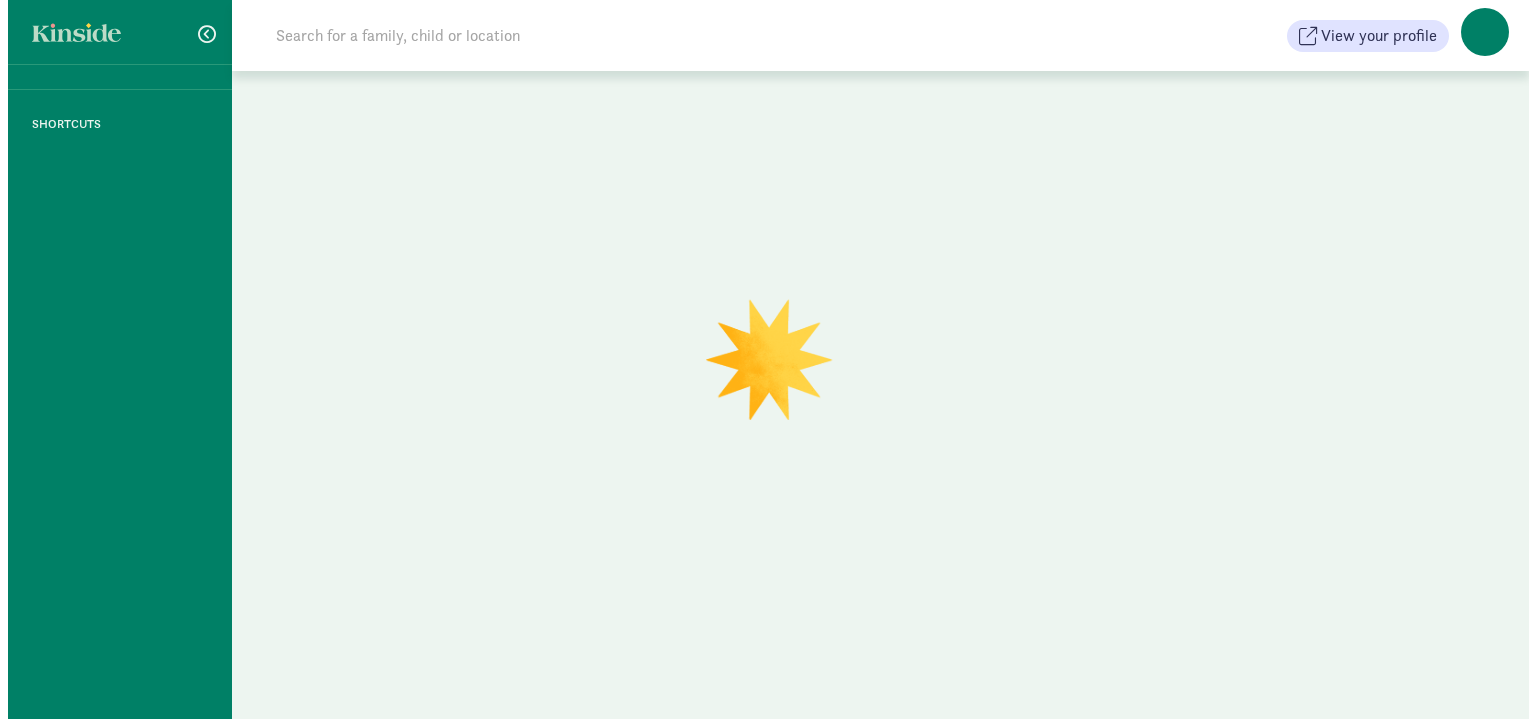 scroll, scrollTop: 0, scrollLeft: 0, axis: both 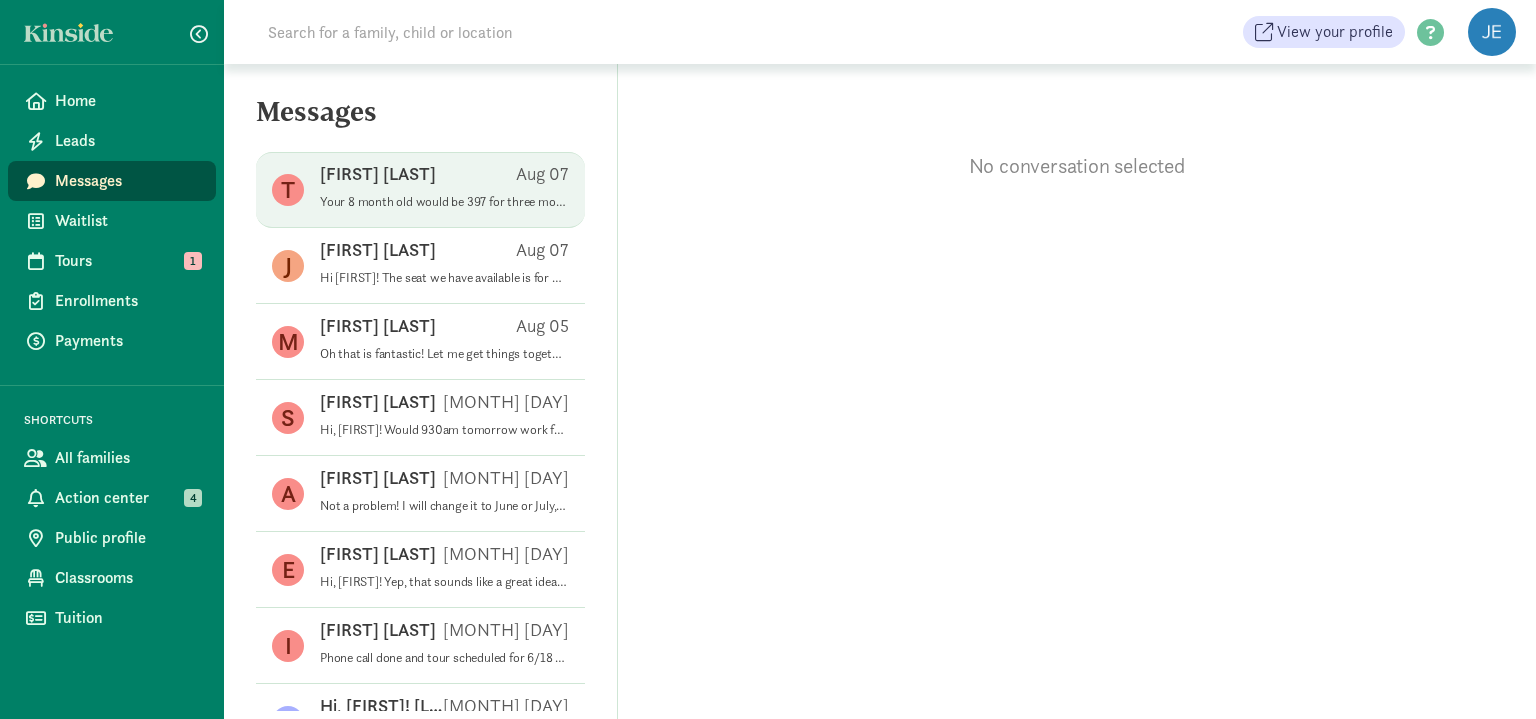 click on "Your 8 month old would be 397 for three mornings a week and your older would 286.20 for three mornings a week with the 10% sibling discount included. You would be paying tuition per week a total of 683.20" at bounding box center (444, 202) 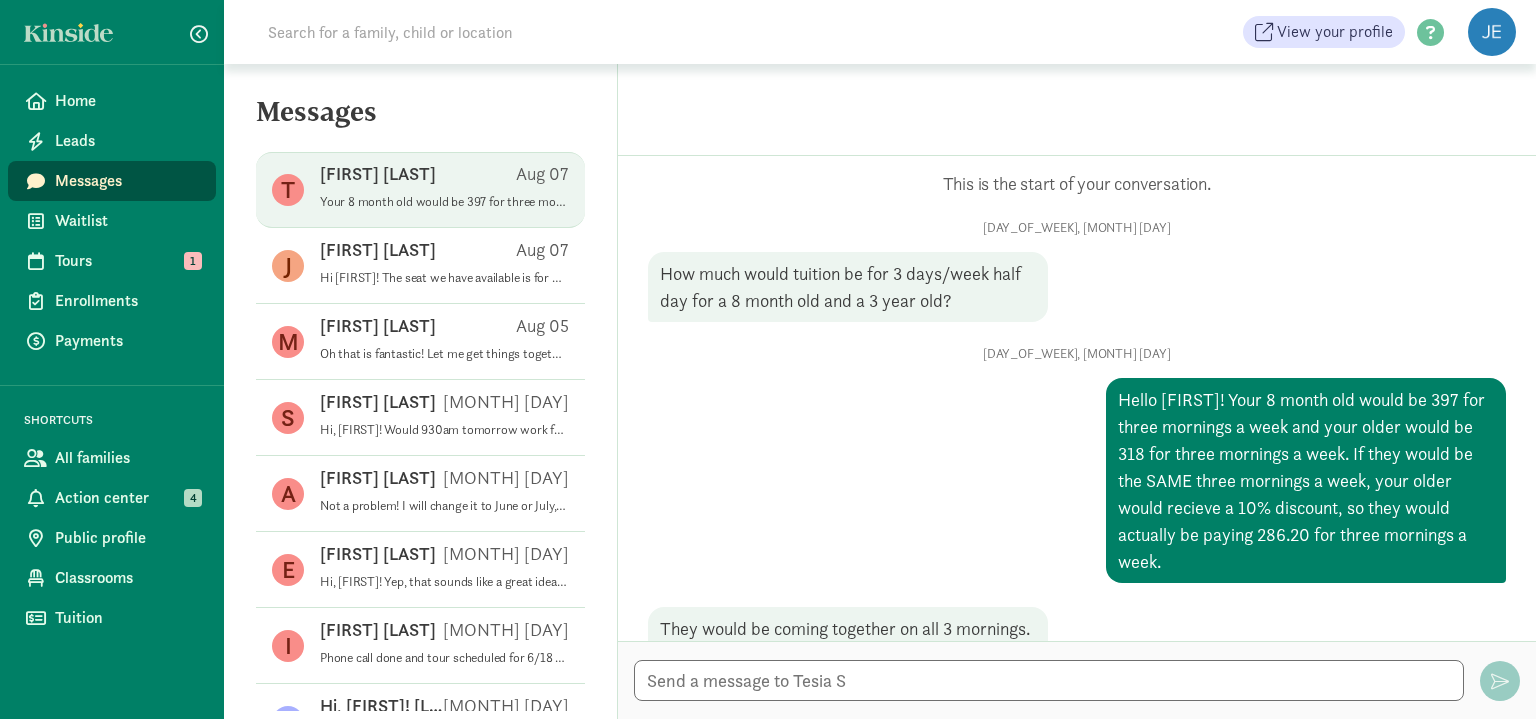 scroll, scrollTop: 963, scrollLeft: 0, axis: vertical 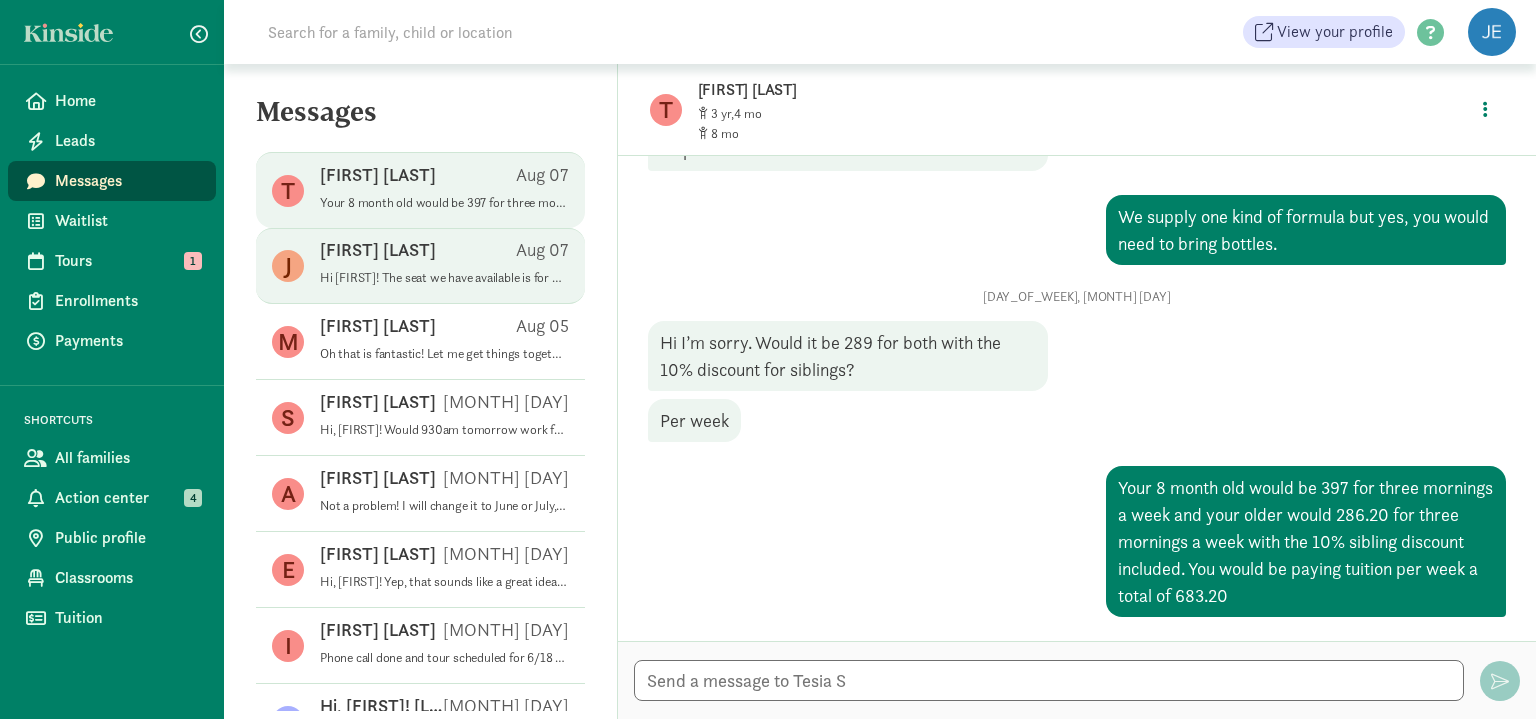 click on "[FIRST] [LAST] [MONTH] [DAY]" at bounding box center [444, 254] 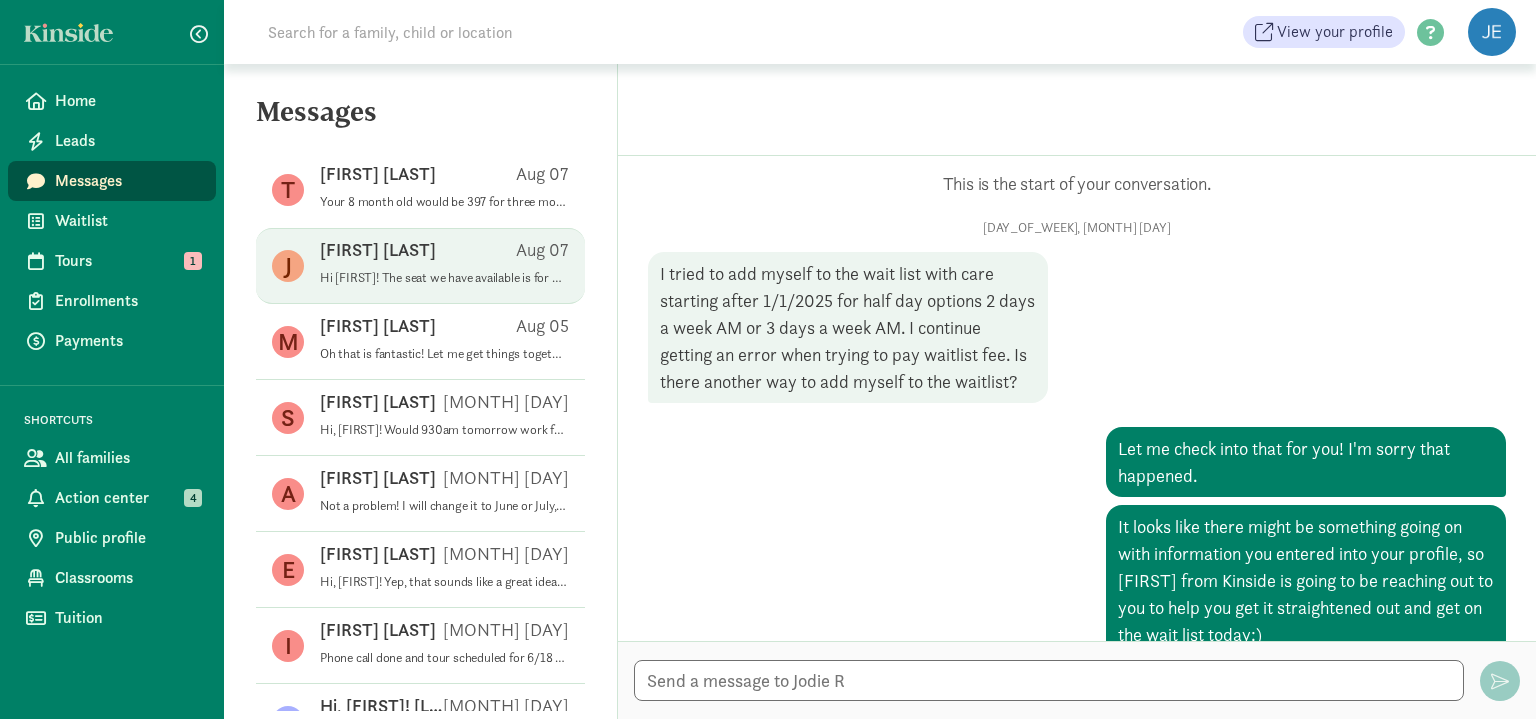 scroll, scrollTop: 805, scrollLeft: 0, axis: vertical 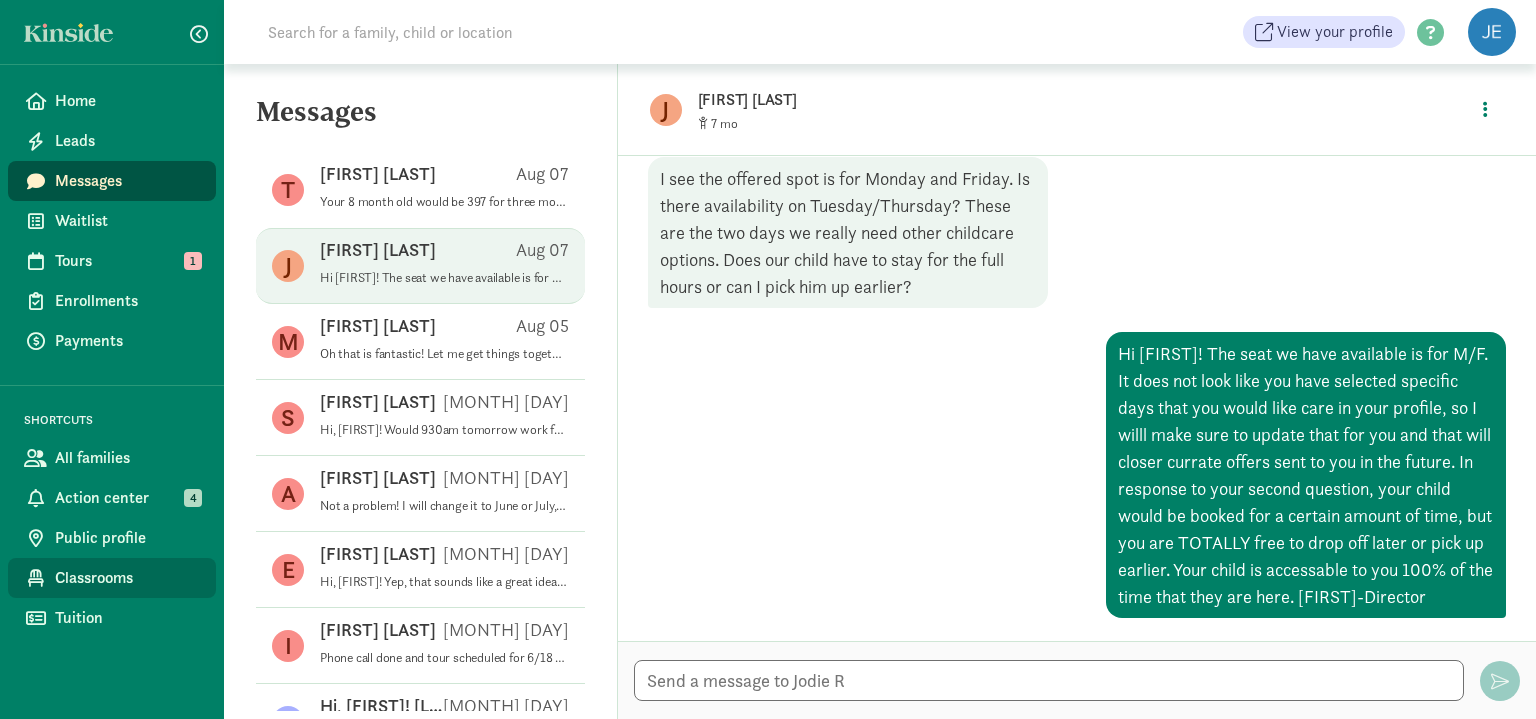 click on "Classrooms" at bounding box center [127, 578] 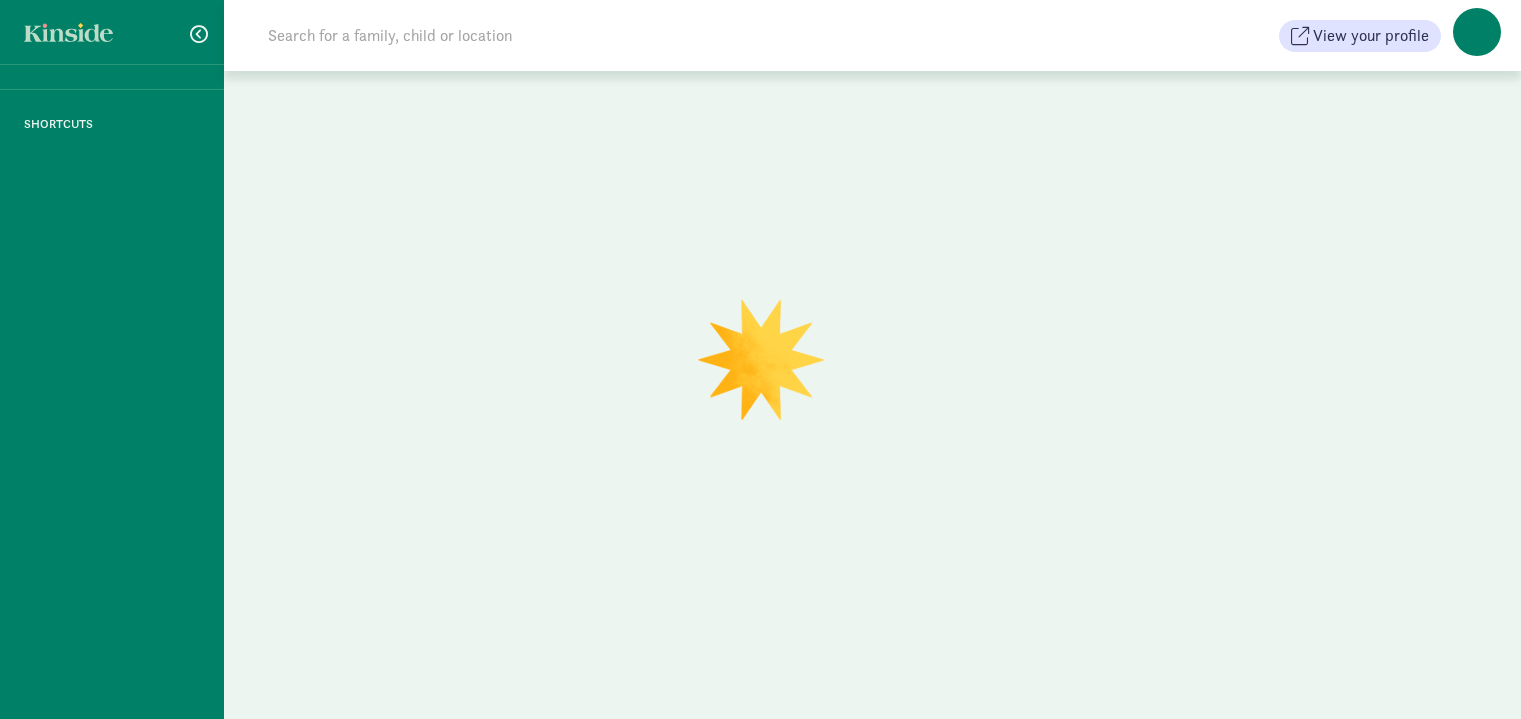 scroll, scrollTop: 0, scrollLeft: 0, axis: both 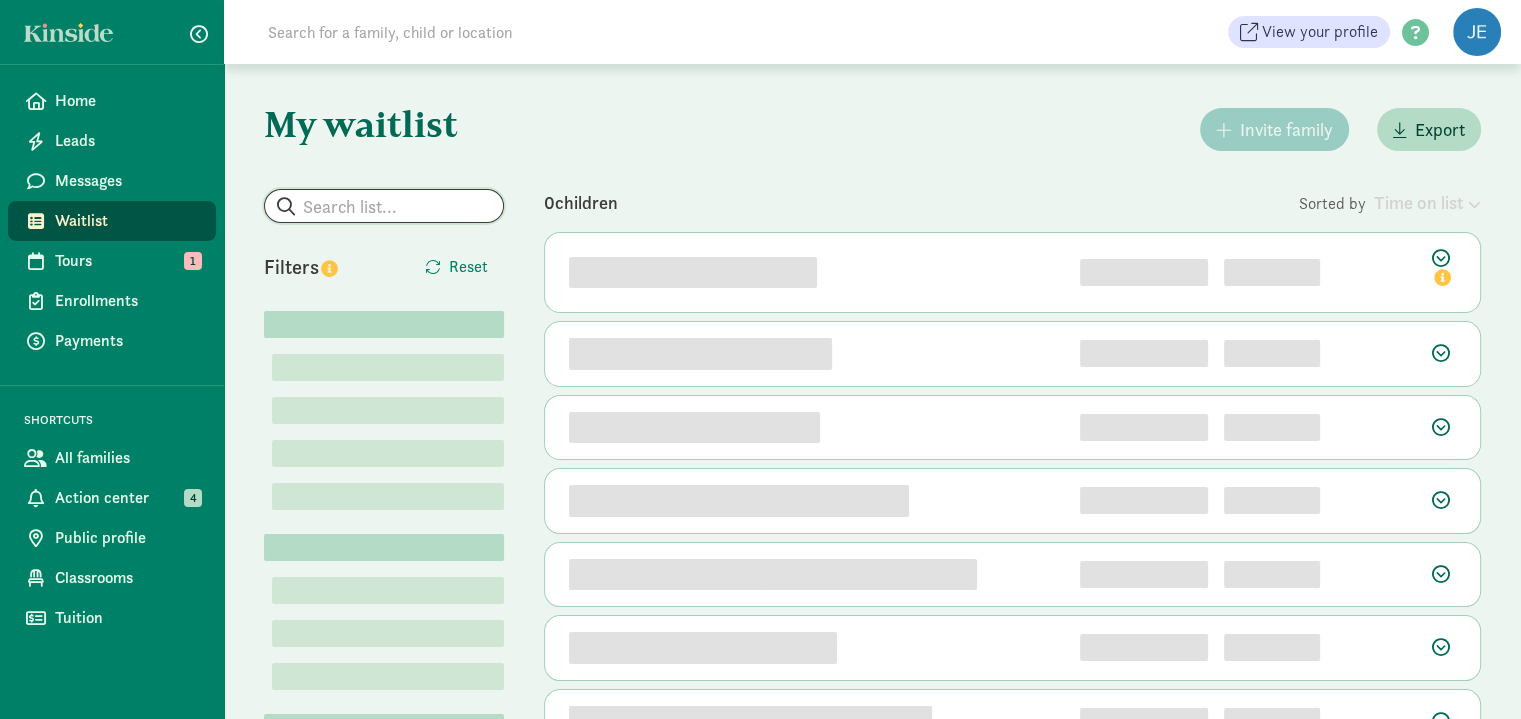 click 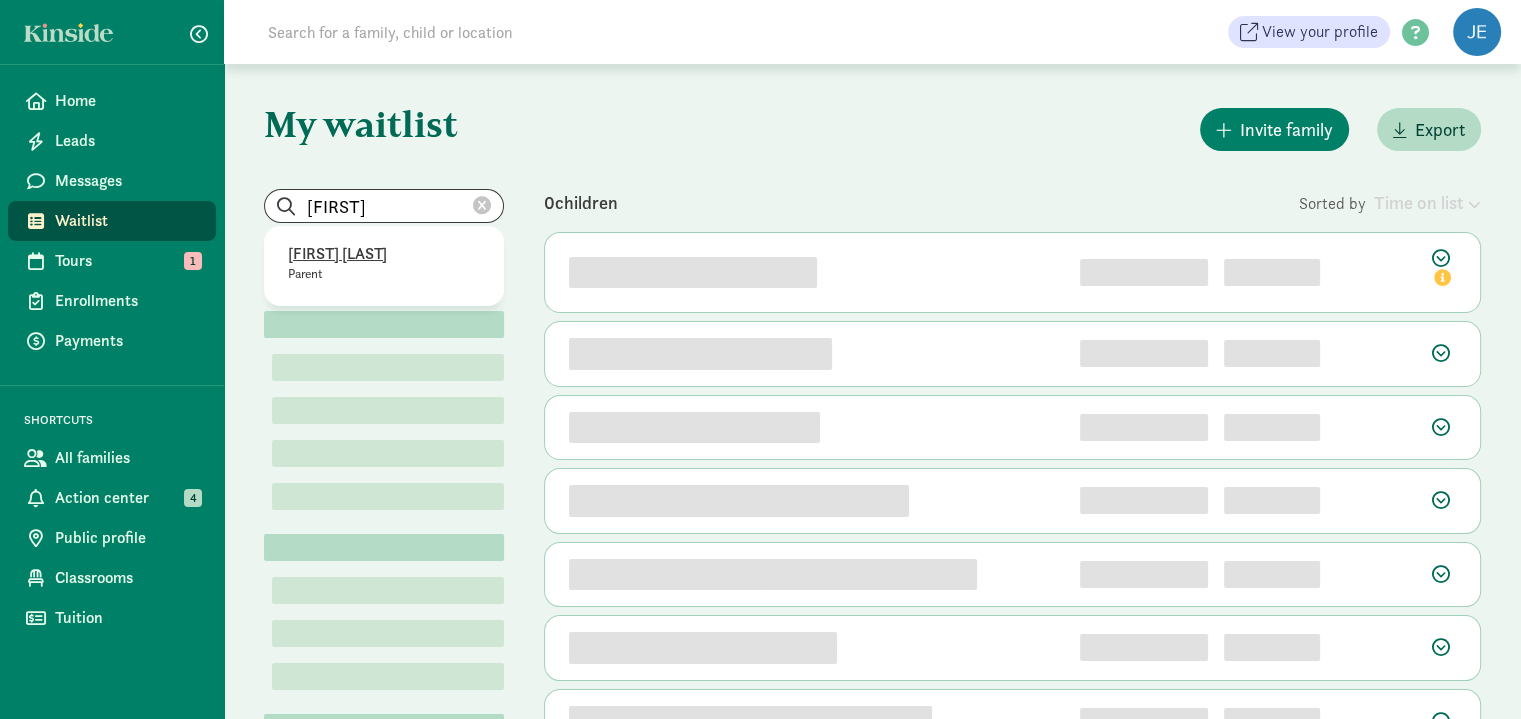 click on "Jodie Ray" at bounding box center [384, 254] 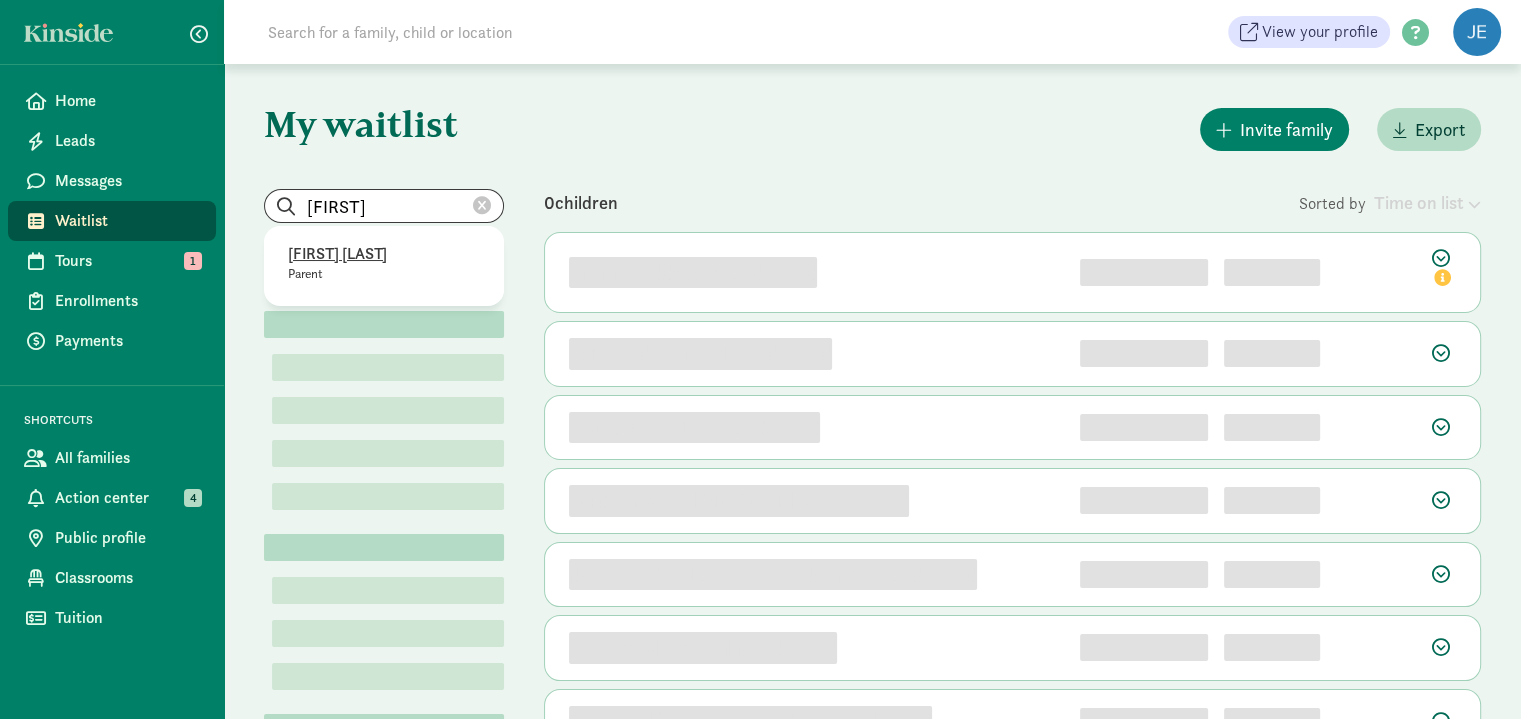 type on "Jodie Ray" 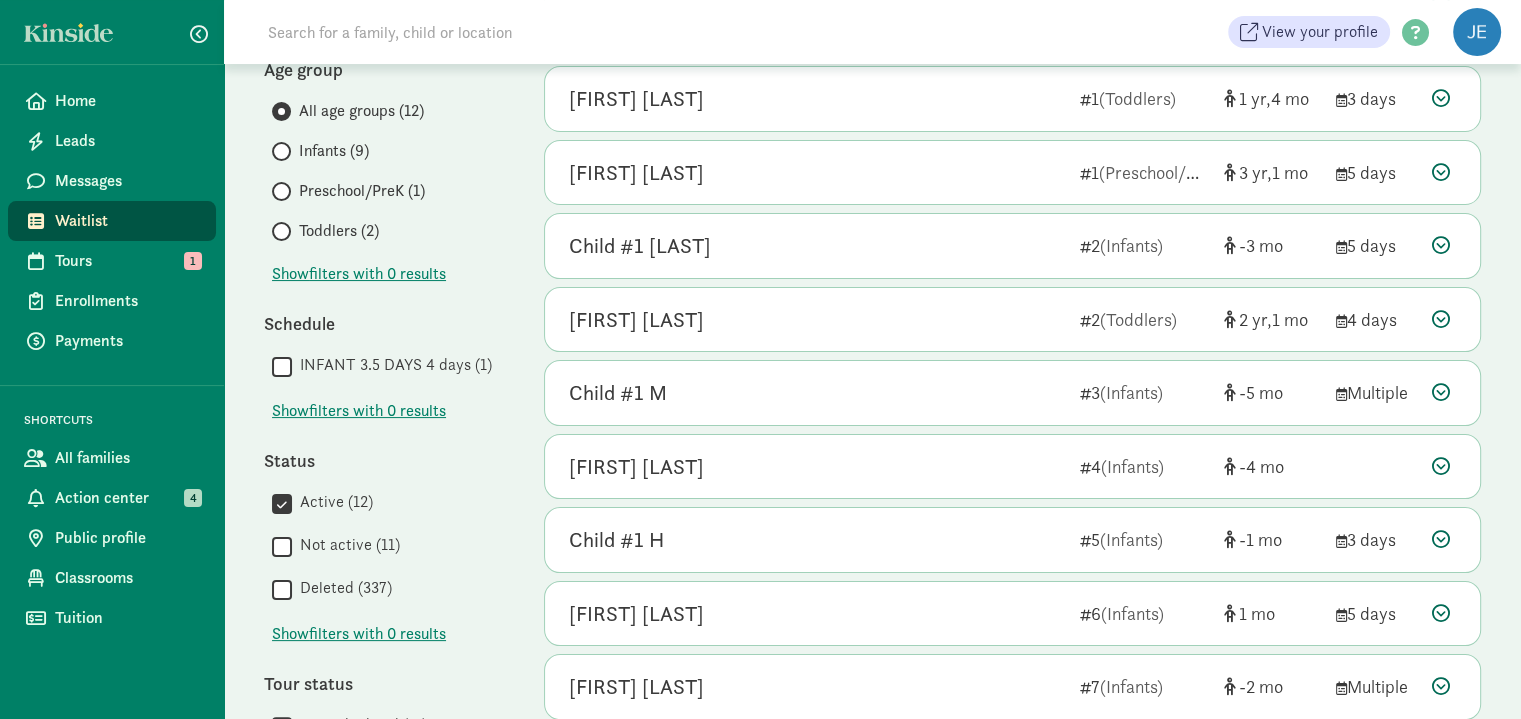 scroll, scrollTop: 40, scrollLeft: 0, axis: vertical 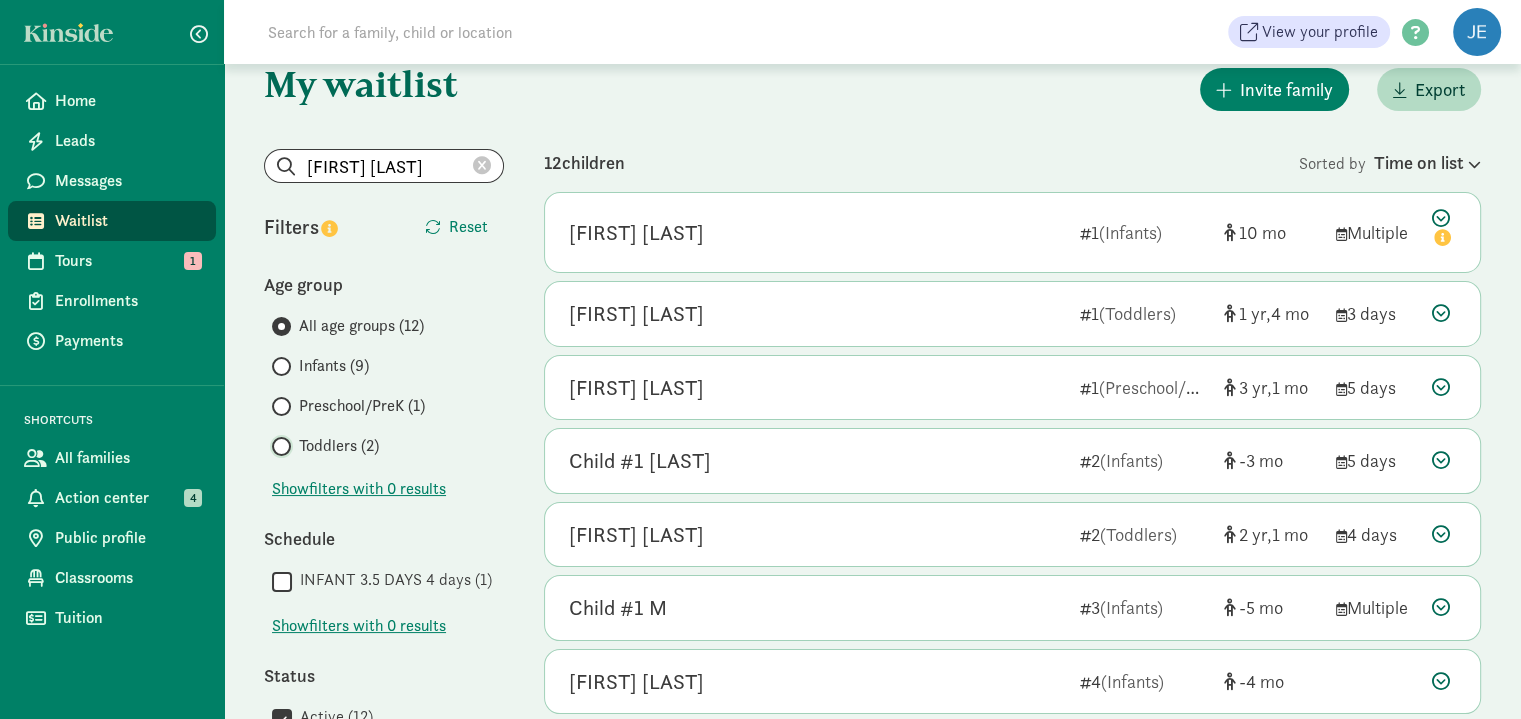 click on "Toddlers (2)" at bounding box center [278, 446] 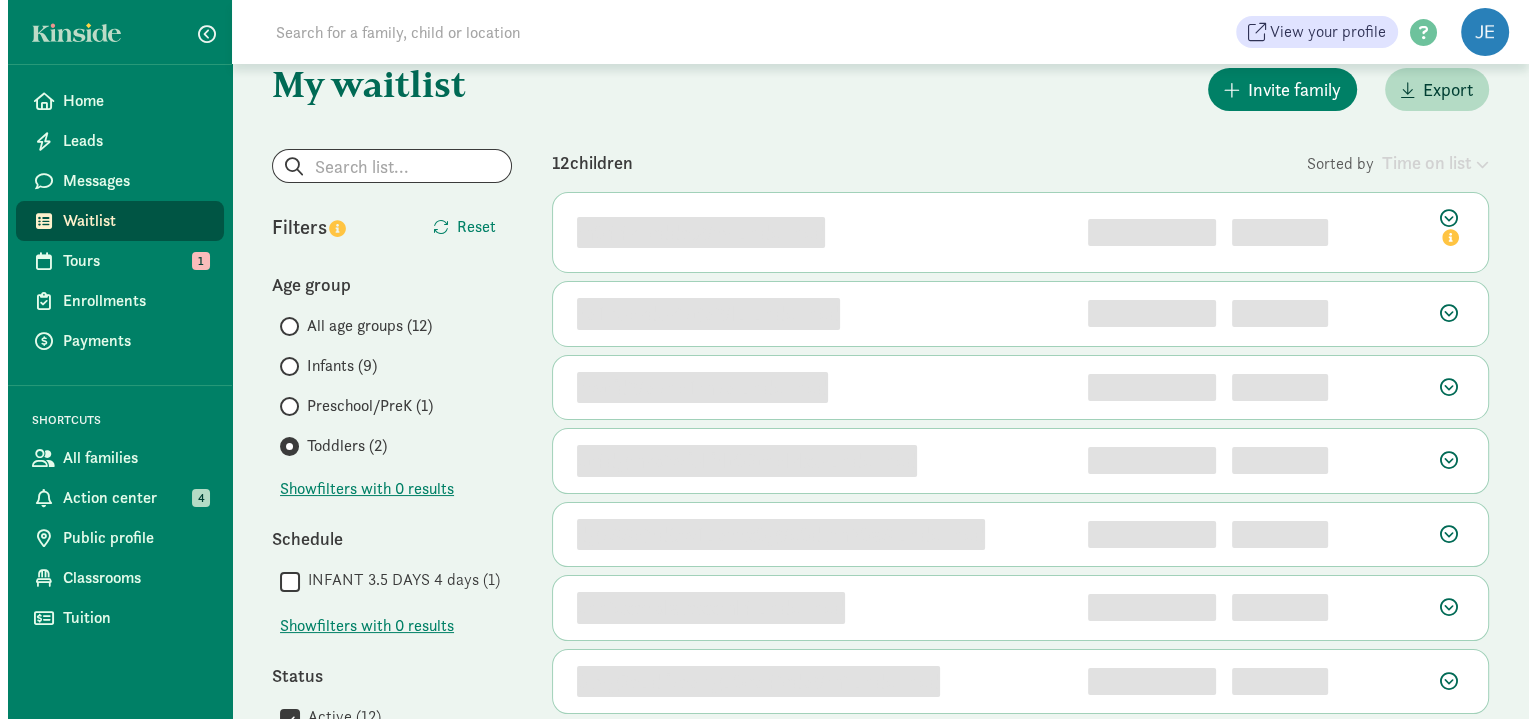 scroll, scrollTop: 0, scrollLeft: 0, axis: both 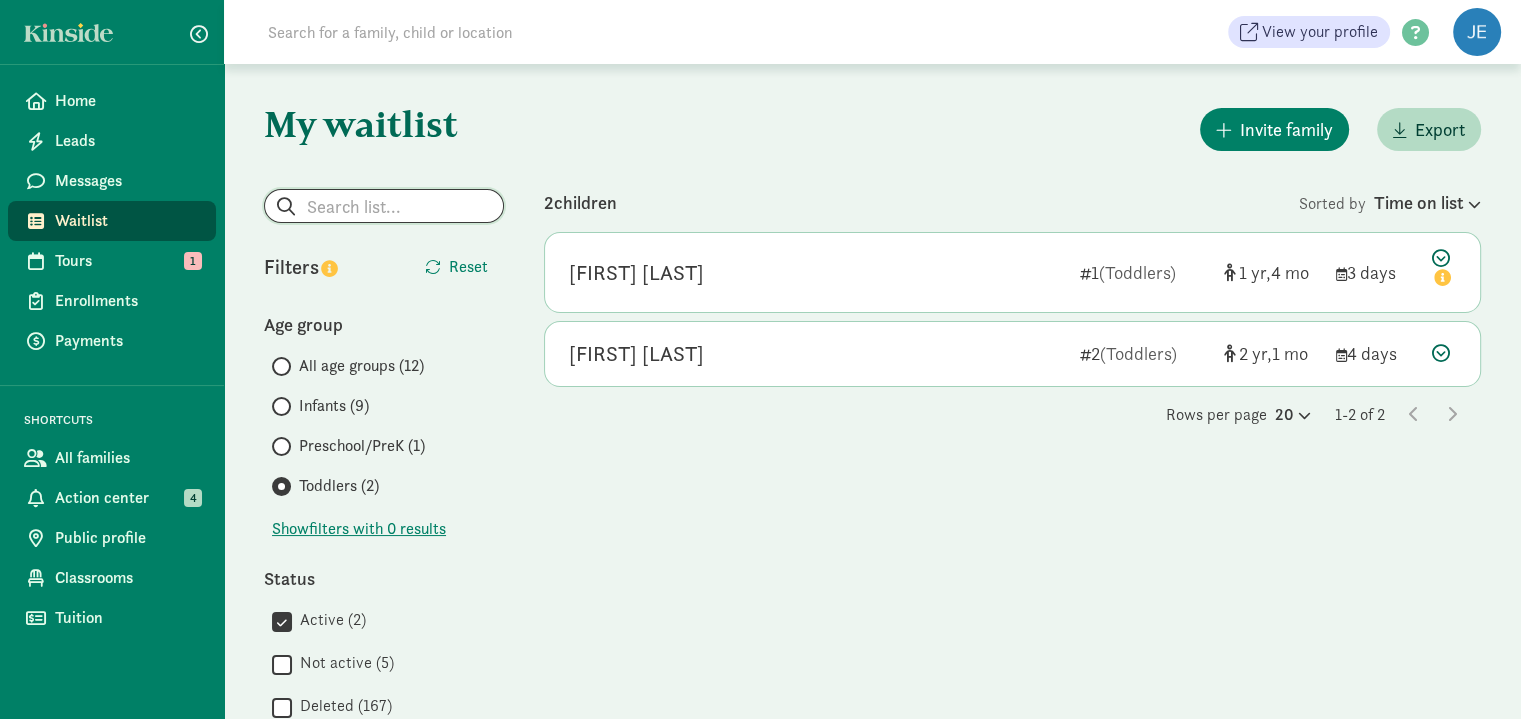 click 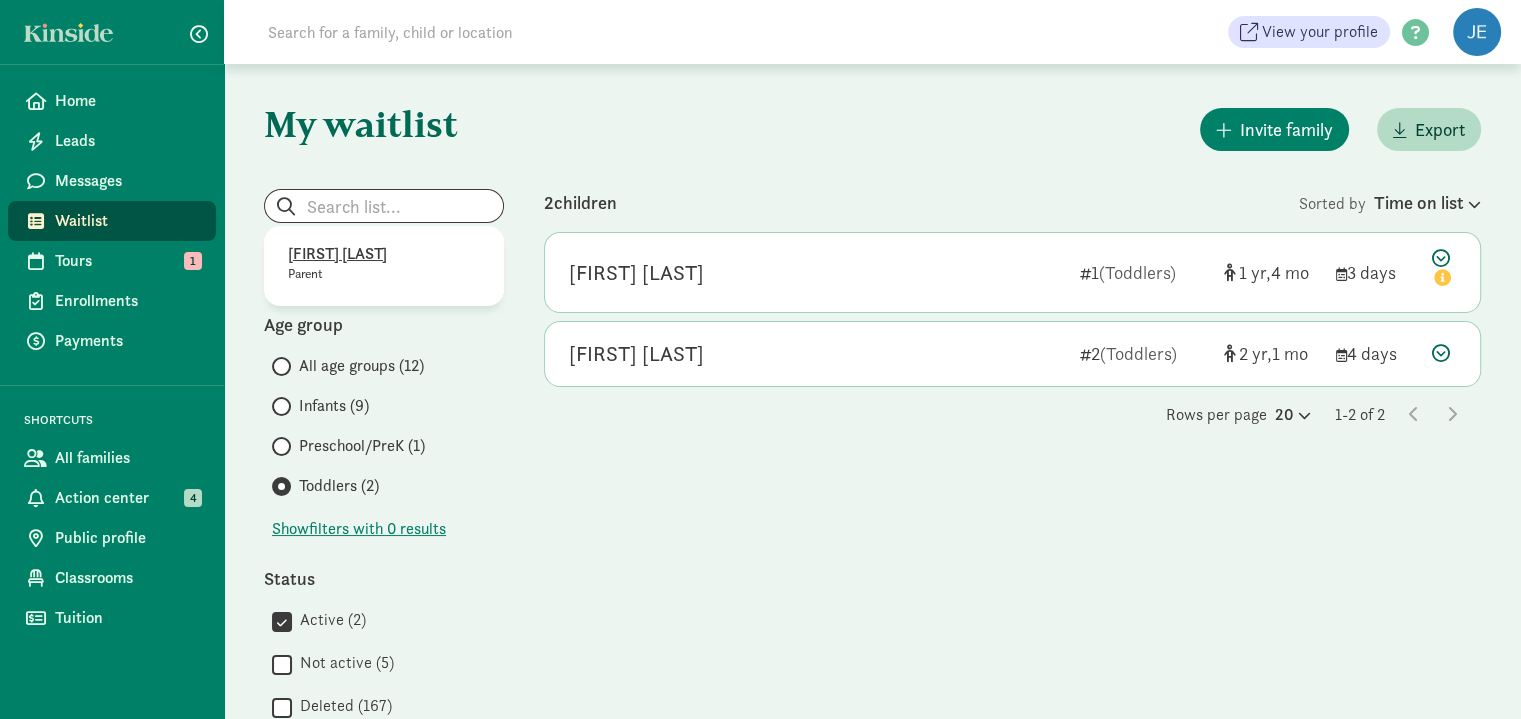 click on "Jodie Ray" at bounding box center [384, 254] 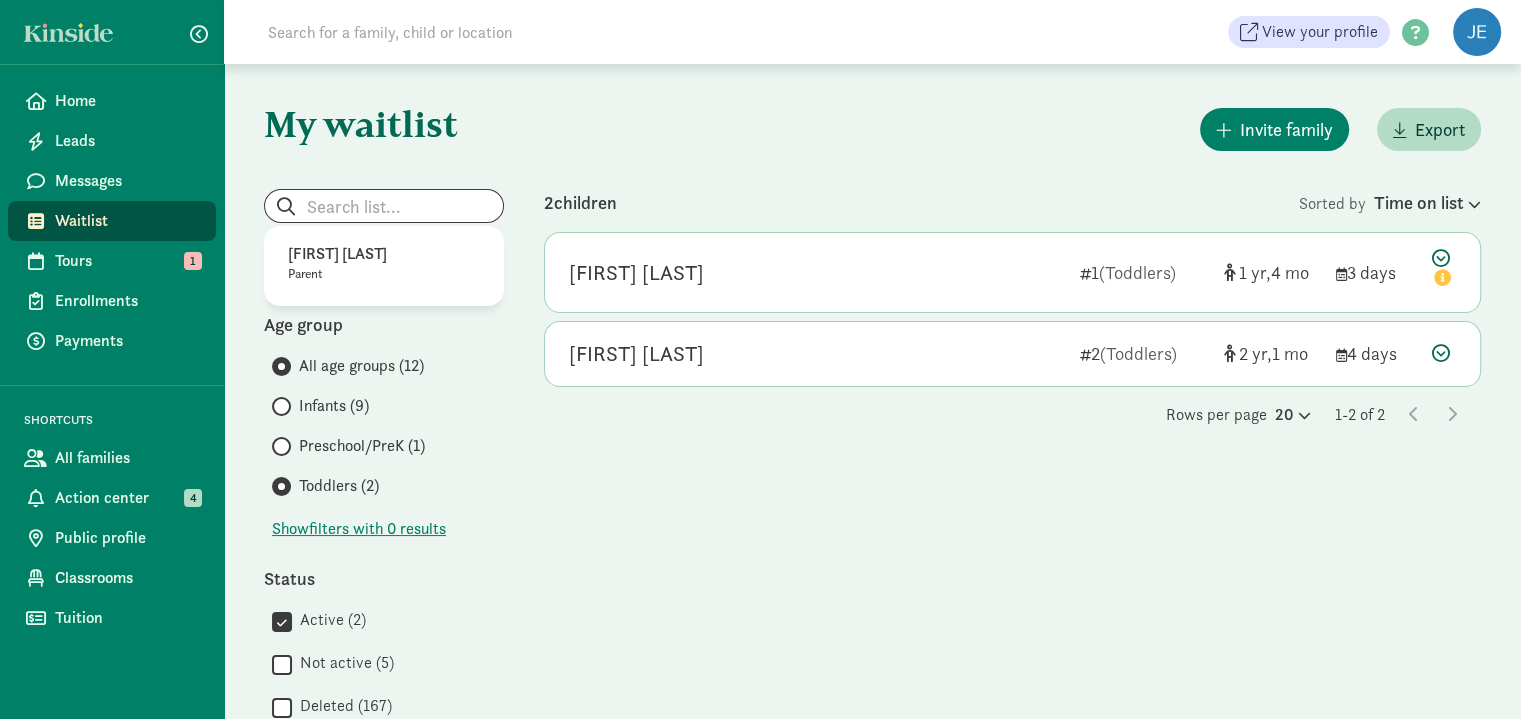 type on "Jodie Ray" 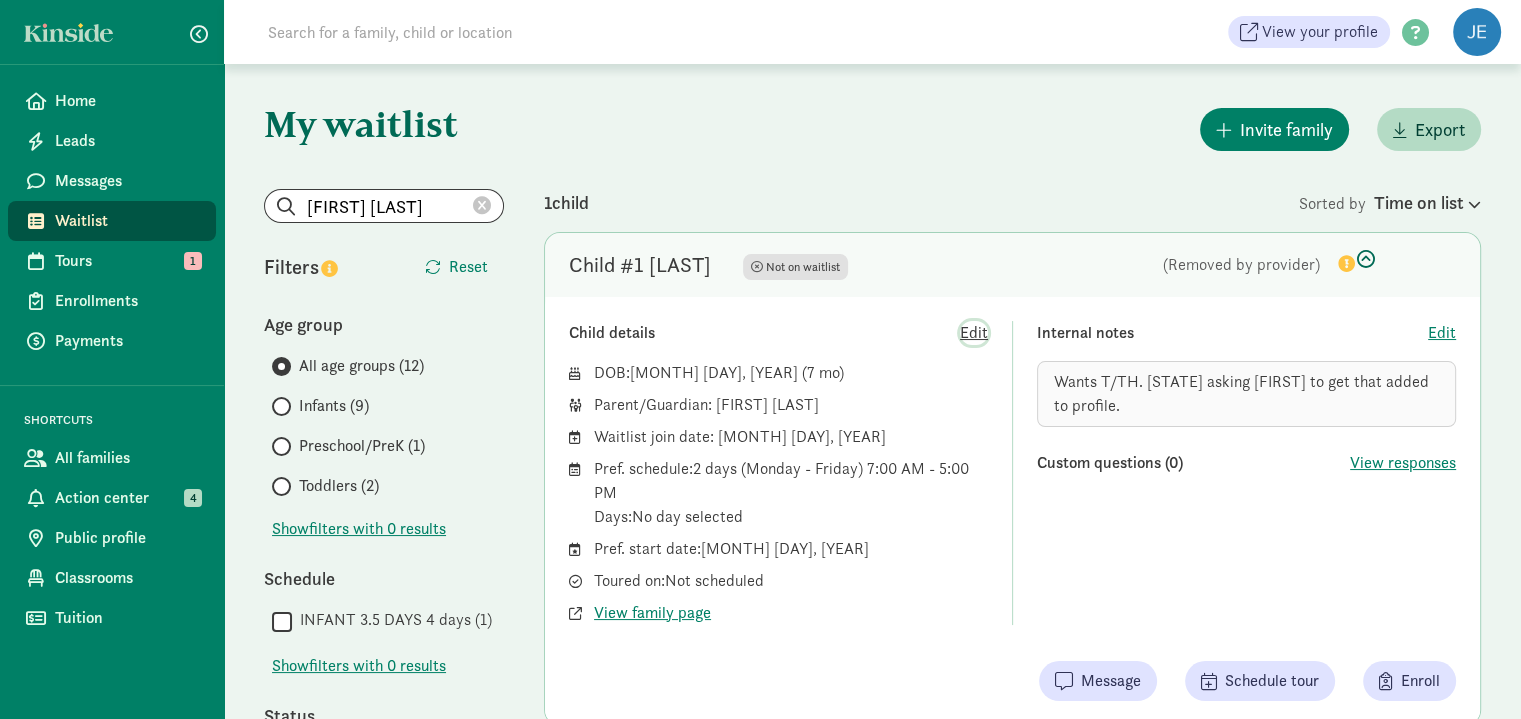 click on "Edit" at bounding box center (974, 333) 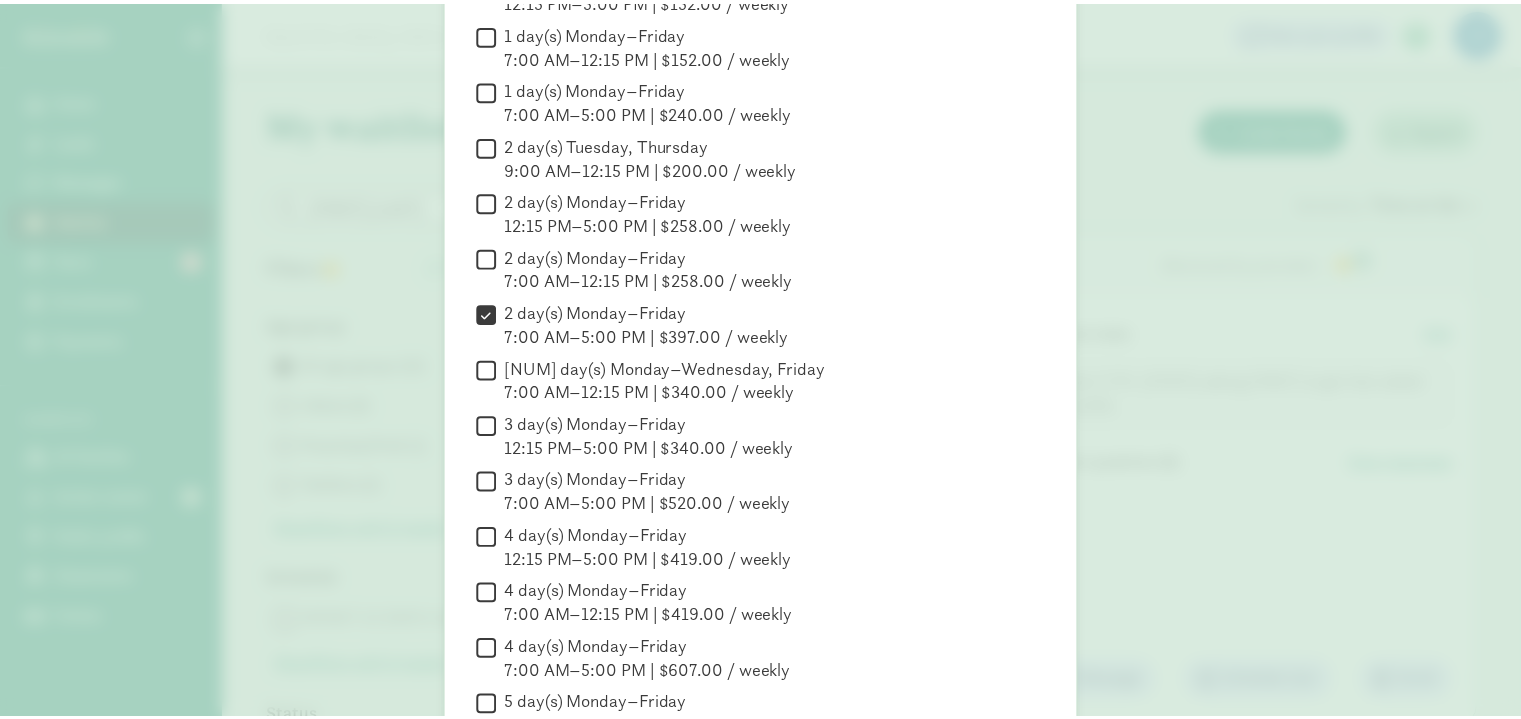 scroll, scrollTop: 184, scrollLeft: 0, axis: vertical 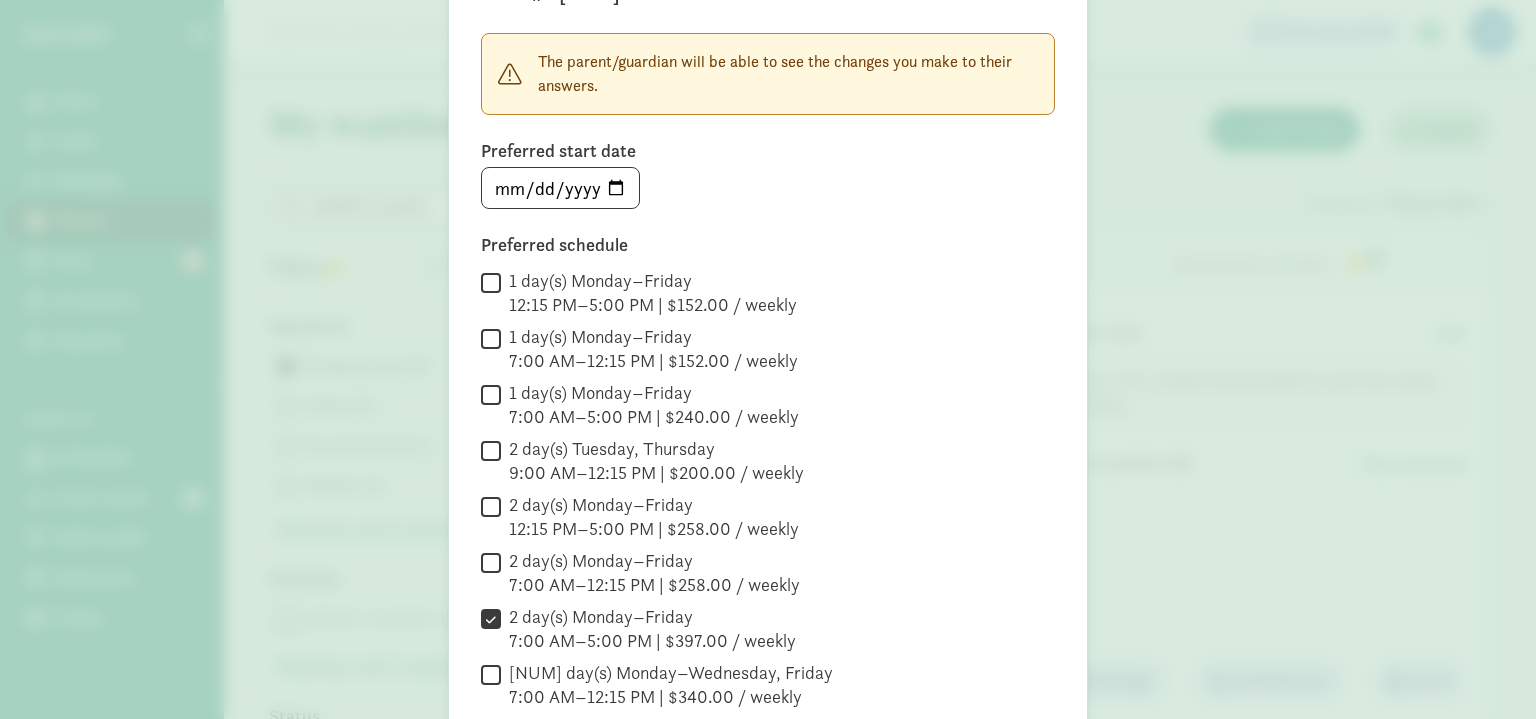 click on "Edit child details
Child #1 Ray   Editing...
The parent/guardian will be able to see the changes you make to their answers.
Preferred start date        2026-01-01       Preferred schedule       1 day(s) Monday–Friday 12:15 PM–5:00 PM | $152.00 / weekly          1 day(s) Monday–Friday 7:00 AM–12:15 PM | $152.00 / weekly          1 day(s) Monday–Friday 7:00 AM–5:00 PM | $240.00 / weekly          2 day(s) Tuesday, Thursday 9:00 AM–12:15 PM | $200.00 / weekly          2 day(s) Monday–Friday 12:15 PM–5:00 PM | $258.00 / weekly          2 day(s) Monday–Friday 7:00 AM–12:15 PM | $258.00 / weekly          2 day(s) Monday–Friday 7:00 AM–5:00 PM | $397.00 / weekly          3 day(s) Monday–Wednesday, Friday 7:00 AM–12:15 PM | $340.00 / weekly          3 day(s) Monday–Friday 12:15 PM–5:00 PM | $340.00 / weekly          3 day(s) Monday–Friday 7:00 AM–5:00 PM | $520.00 / weekly                " 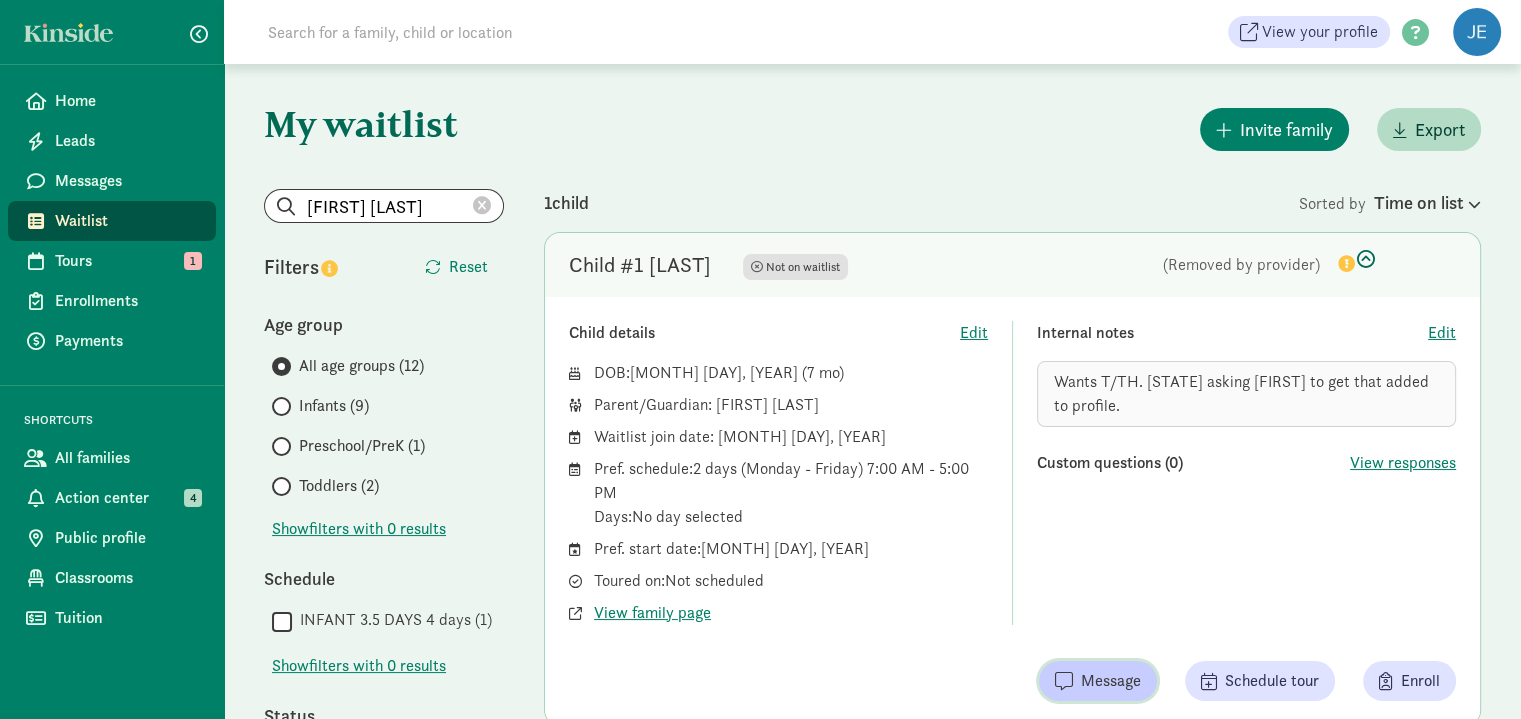 click on "Message" at bounding box center [1111, 681] 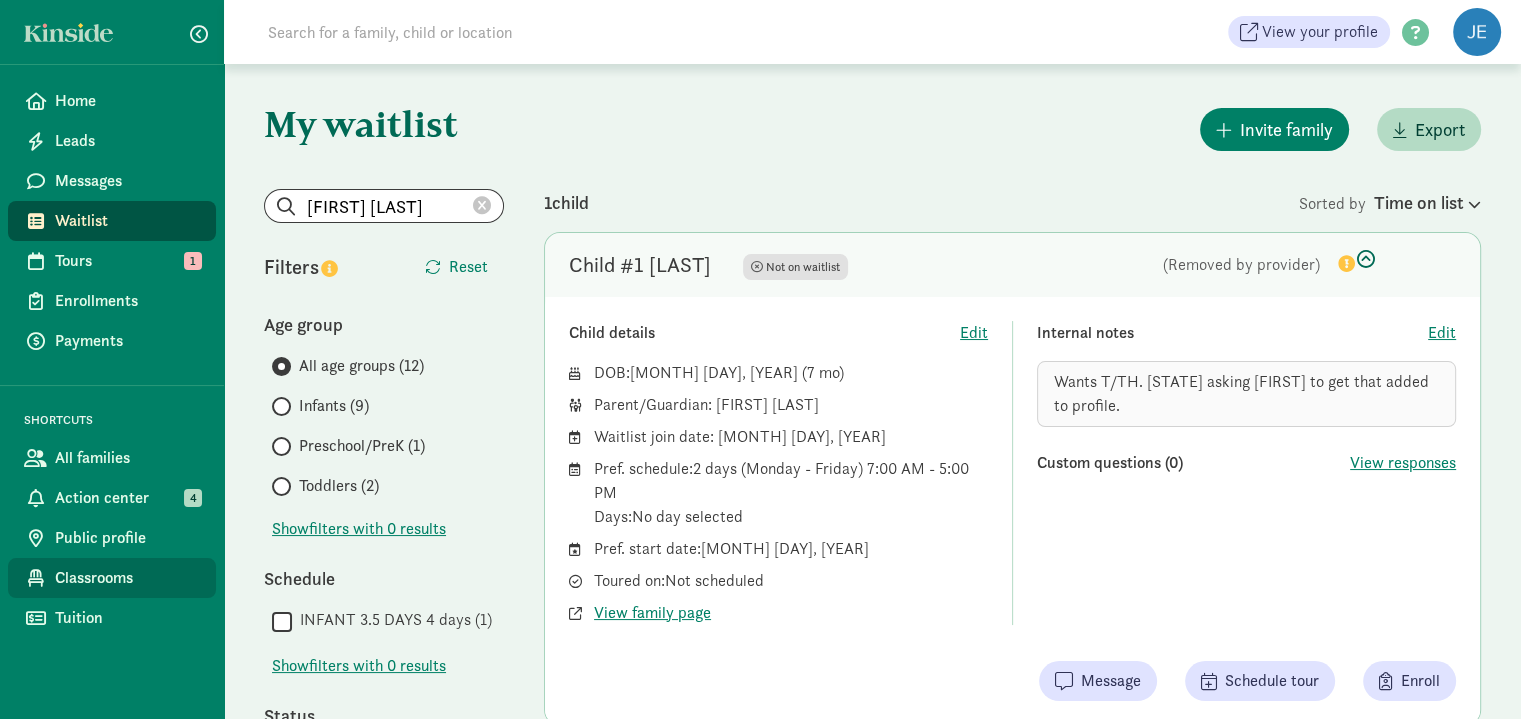 click on "Classrooms" at bounding box center (127, 578) 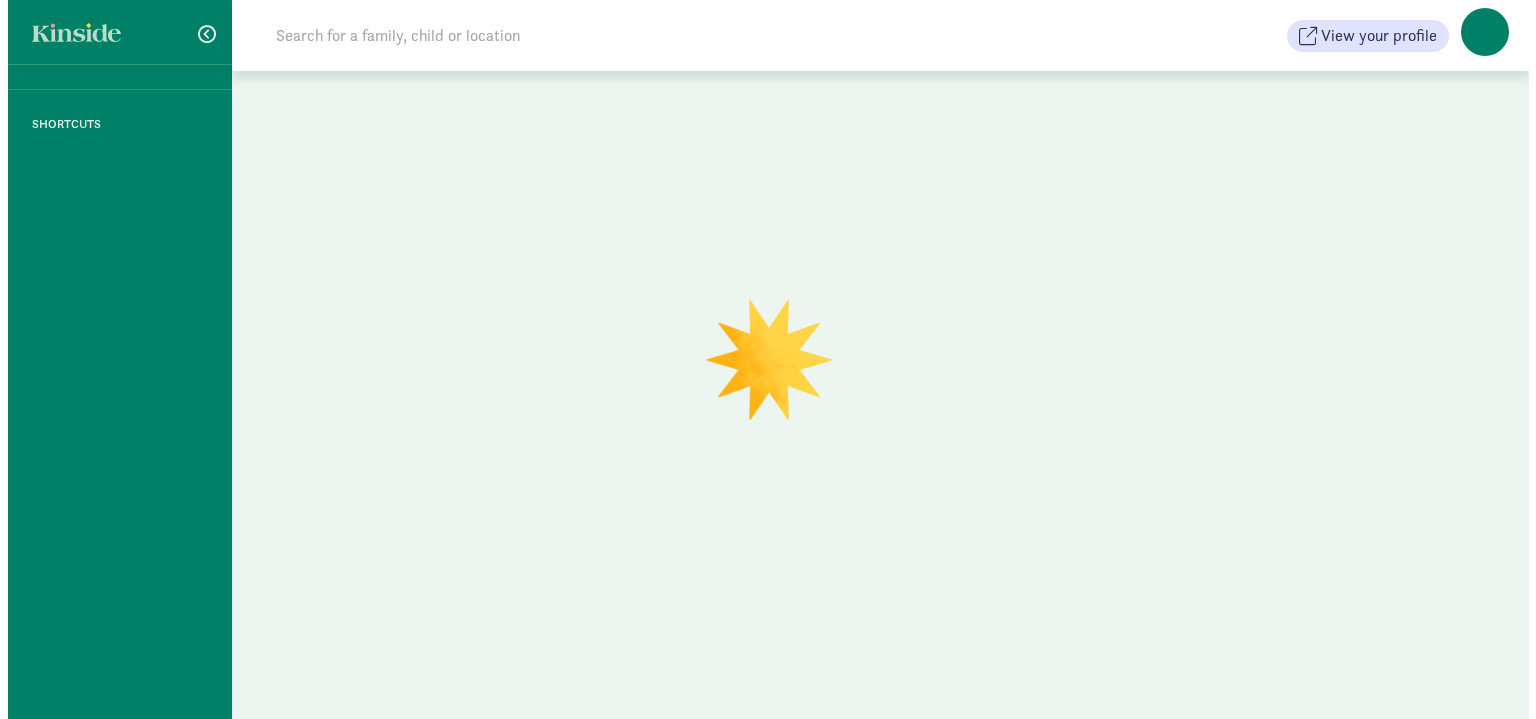 scroll, scrollTop: 0, scrollLeft: 0, axis: both 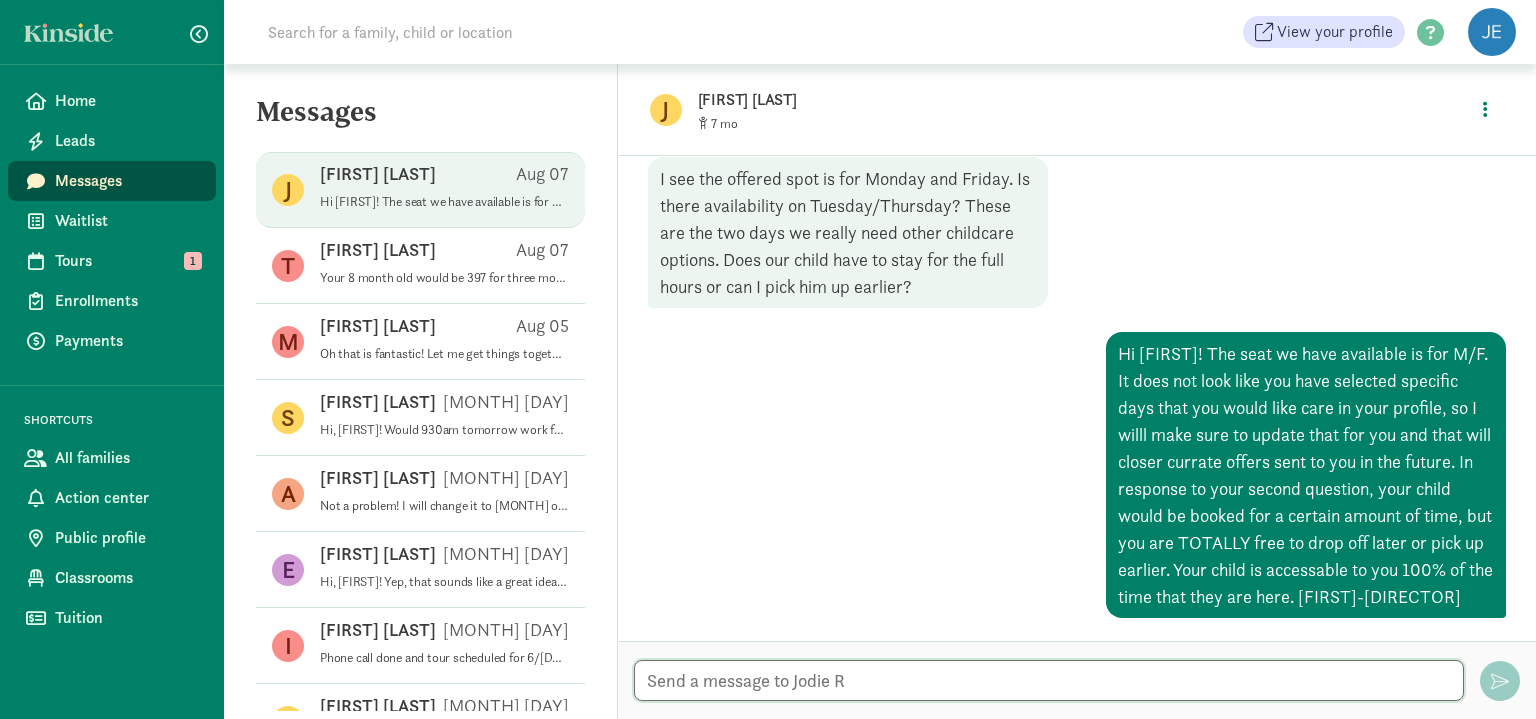 click at bounding box center (1049, 680) 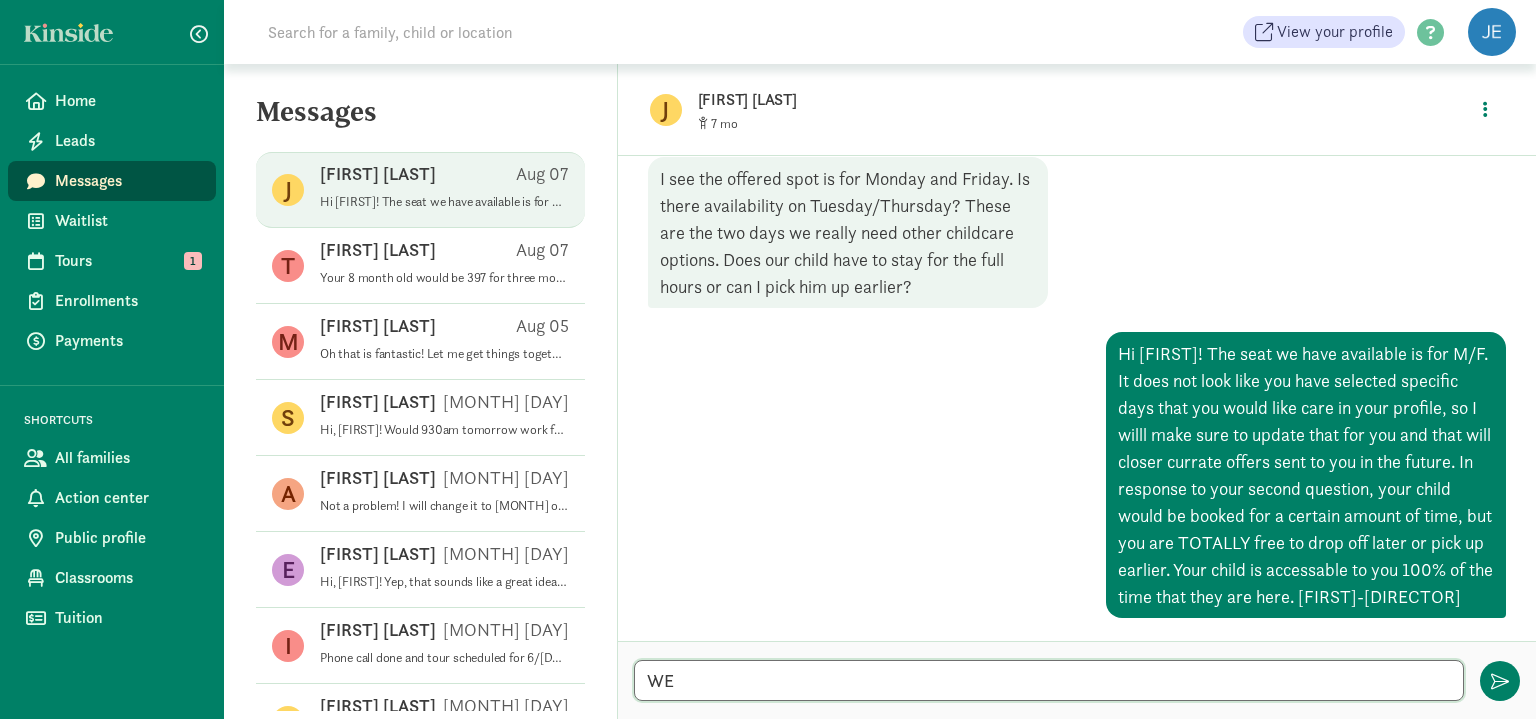 type on "W" 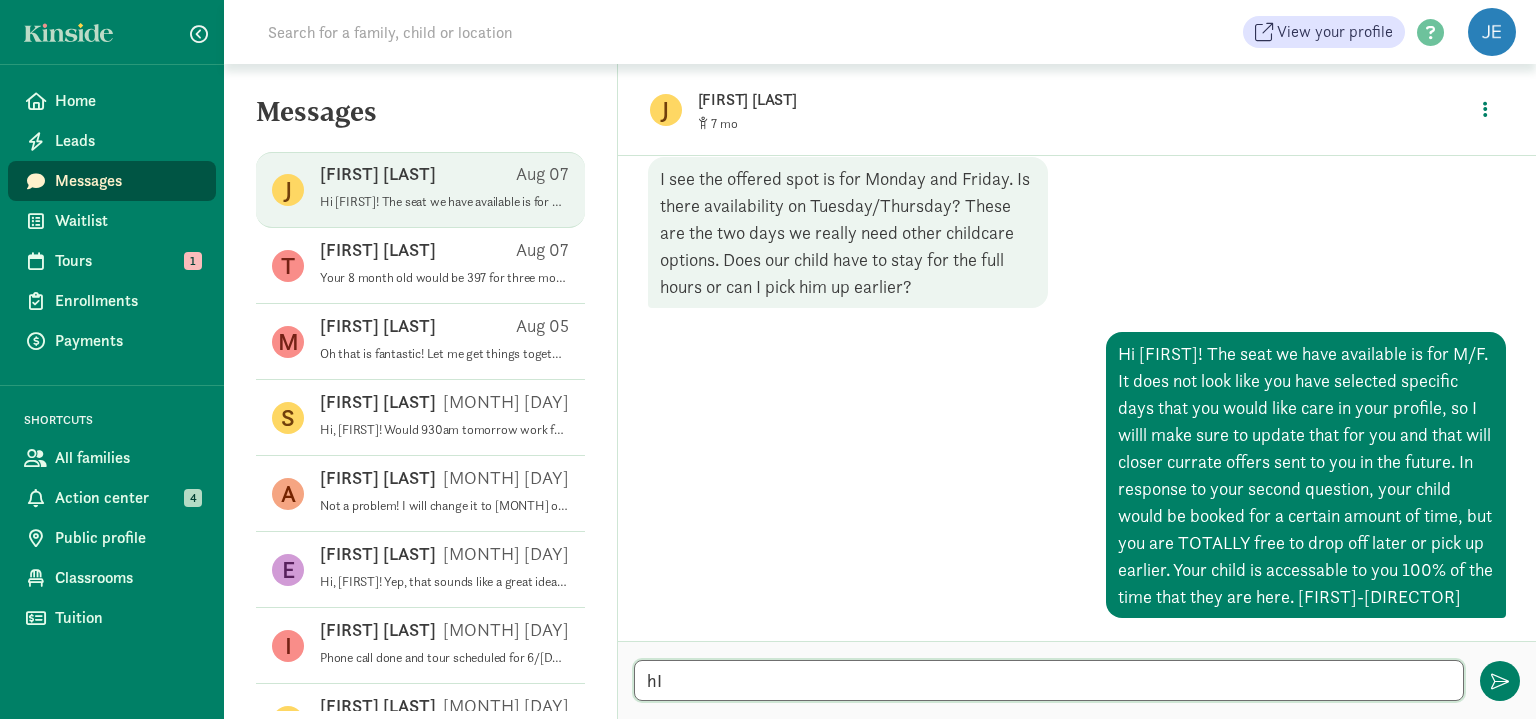 type on "h" 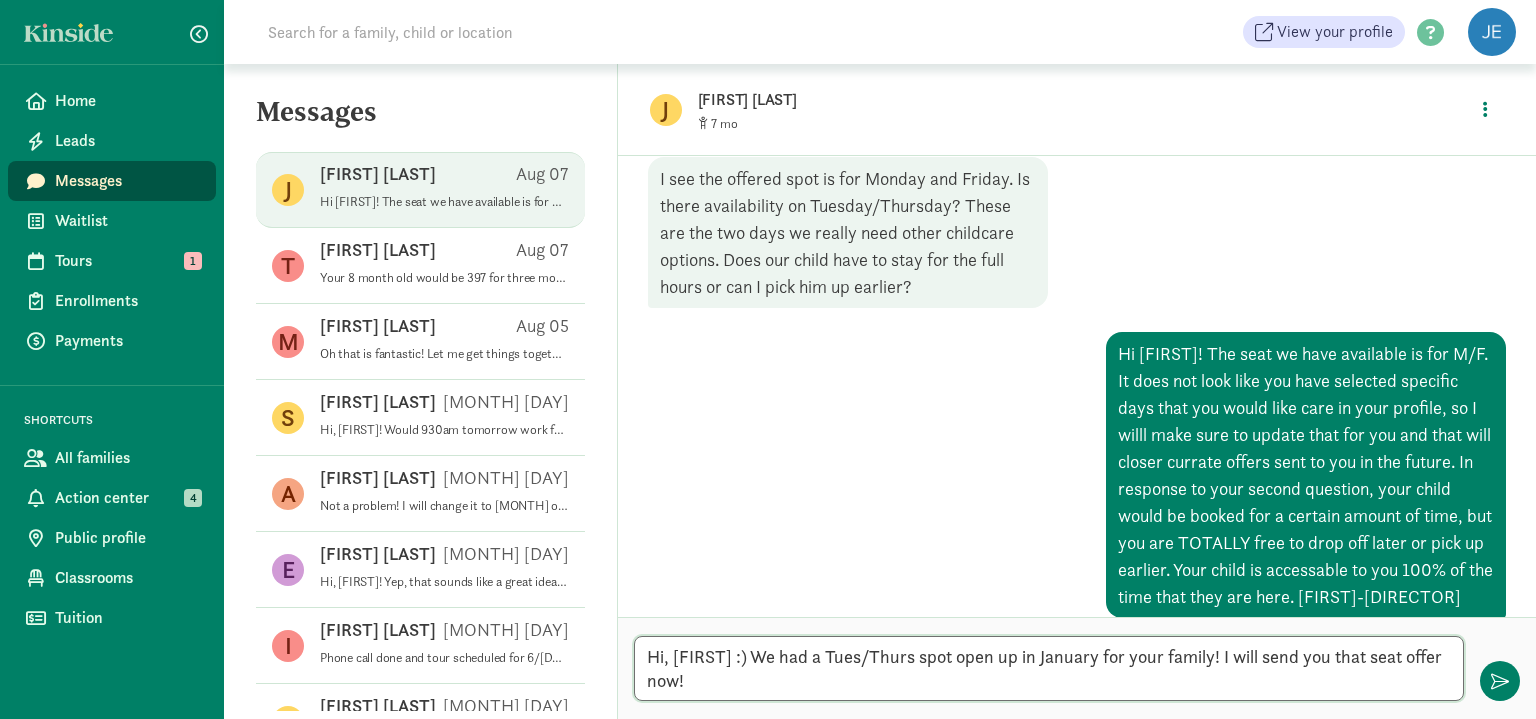 scroll, scrollTop: 0, scrollLeft: 0, axis: both 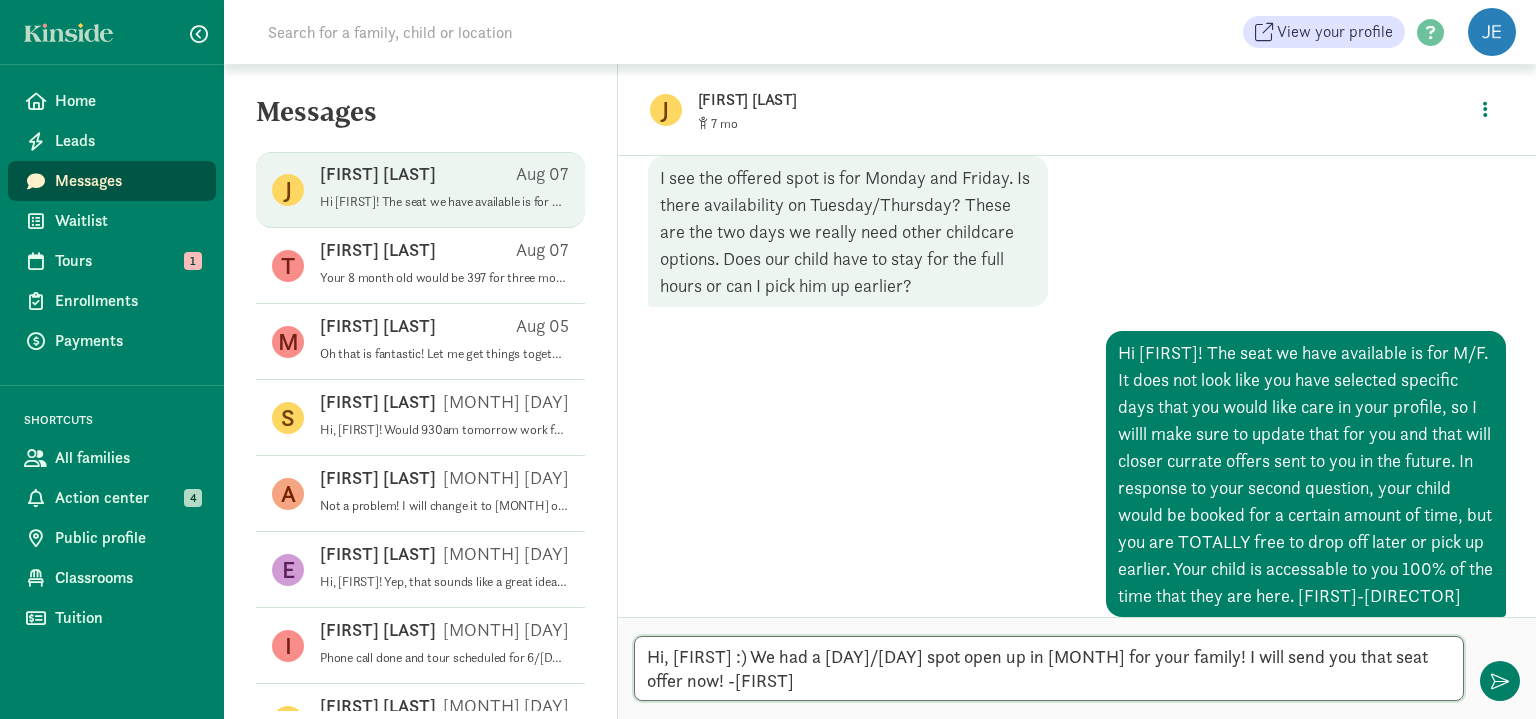type on "Hi, [FIRST] :) We had a [DAY]/[DAY] spot open up in [MONTH] for your family! I will send you that seat offer now! -[FIRST]" 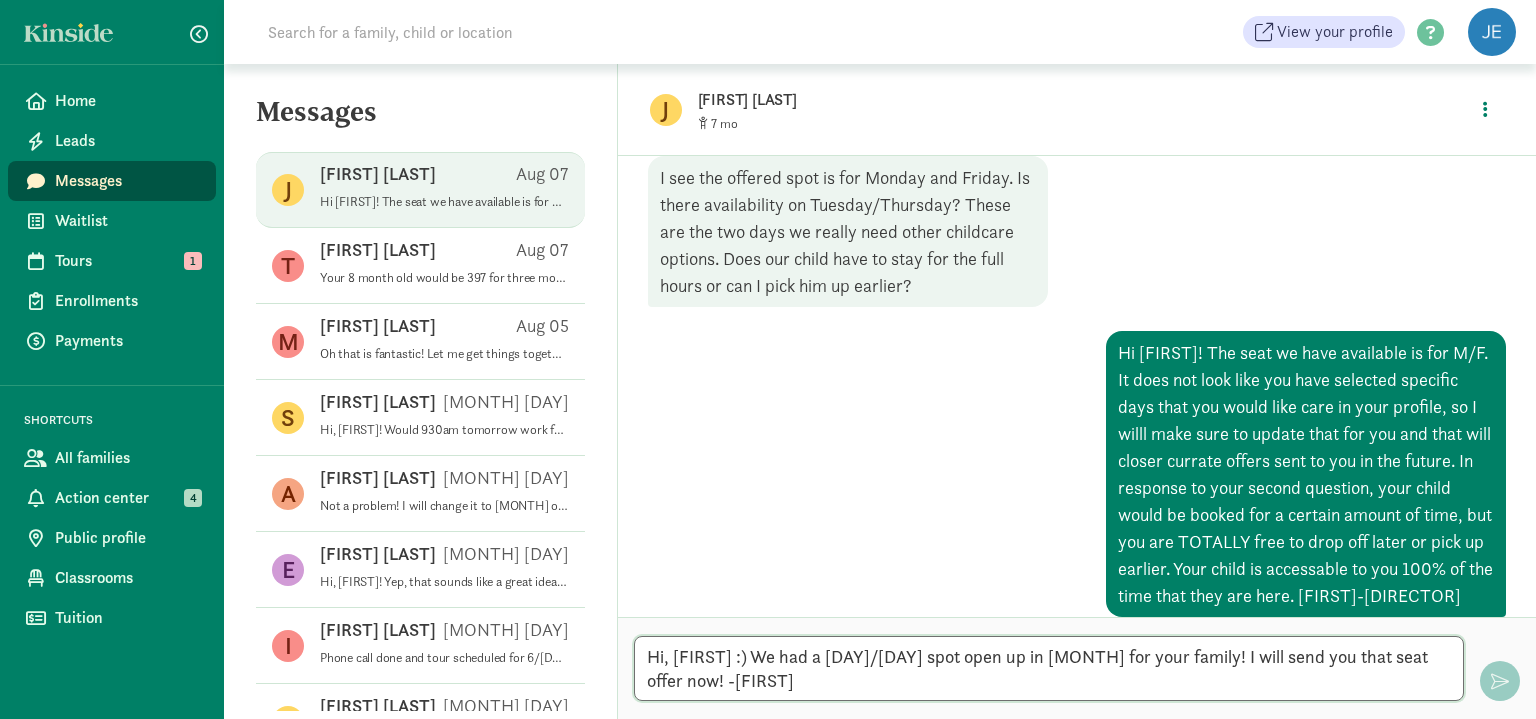 type 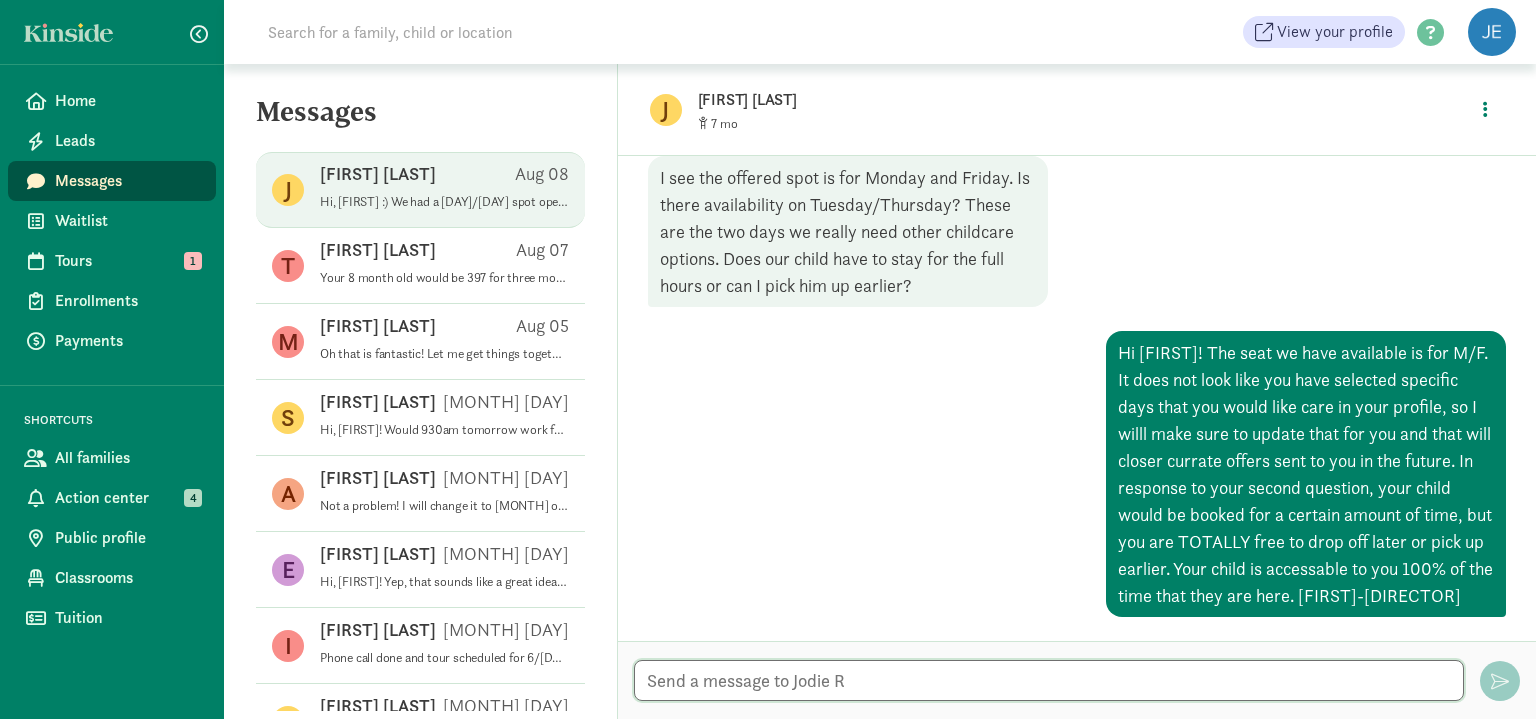 scroll, scrollTop: 958, scrollLeft: 0, axis: vertical 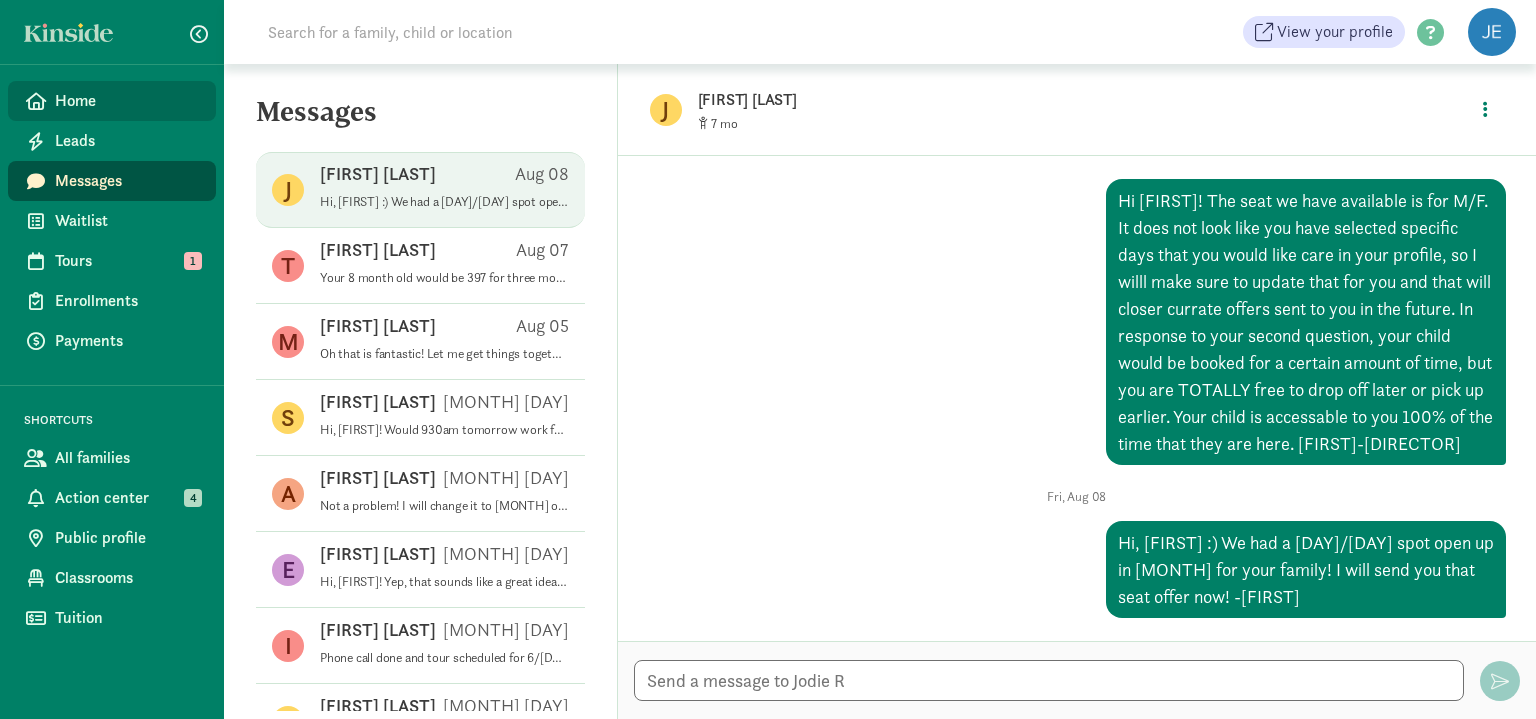 click on "Home" at bounding box center (127, 101) 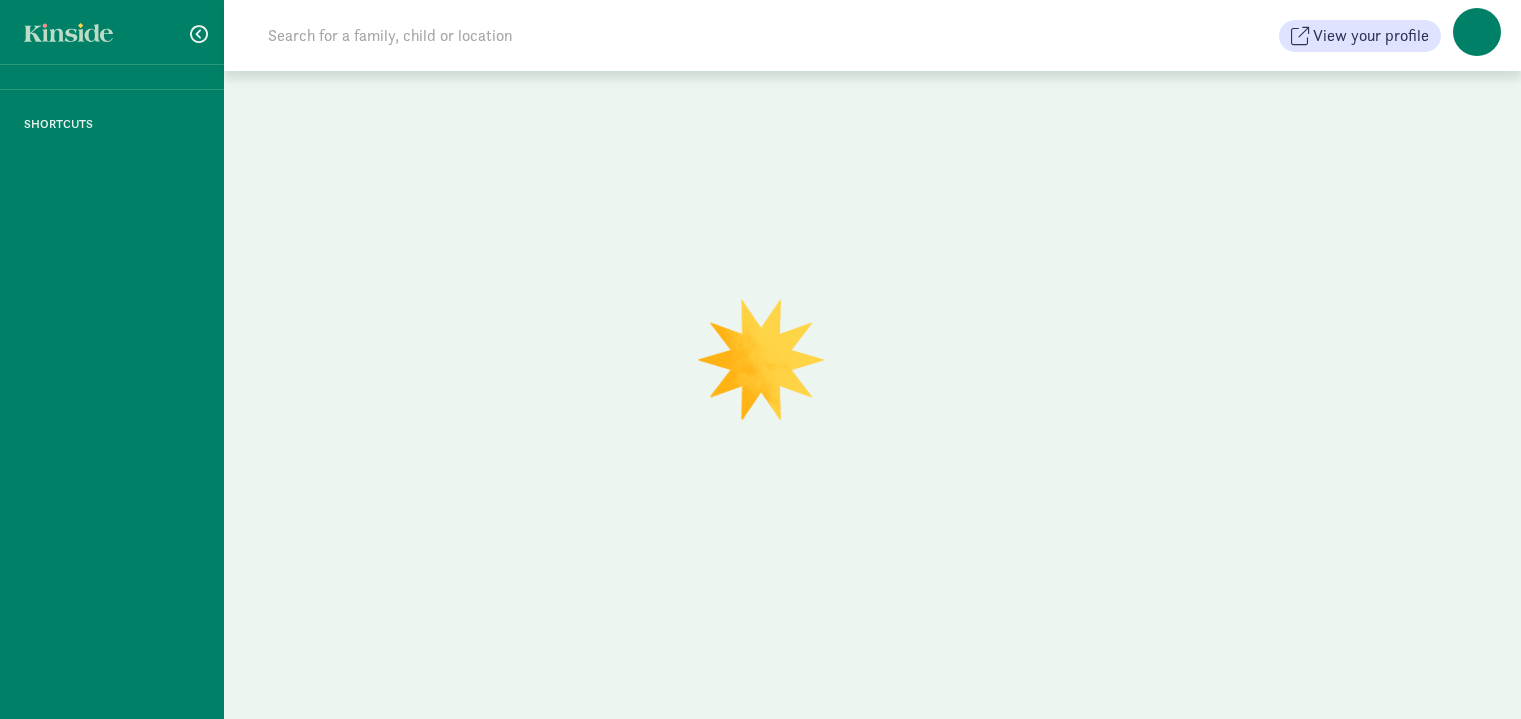 scroll, scrollTop: 0, scrollLeft: 0, axis: both 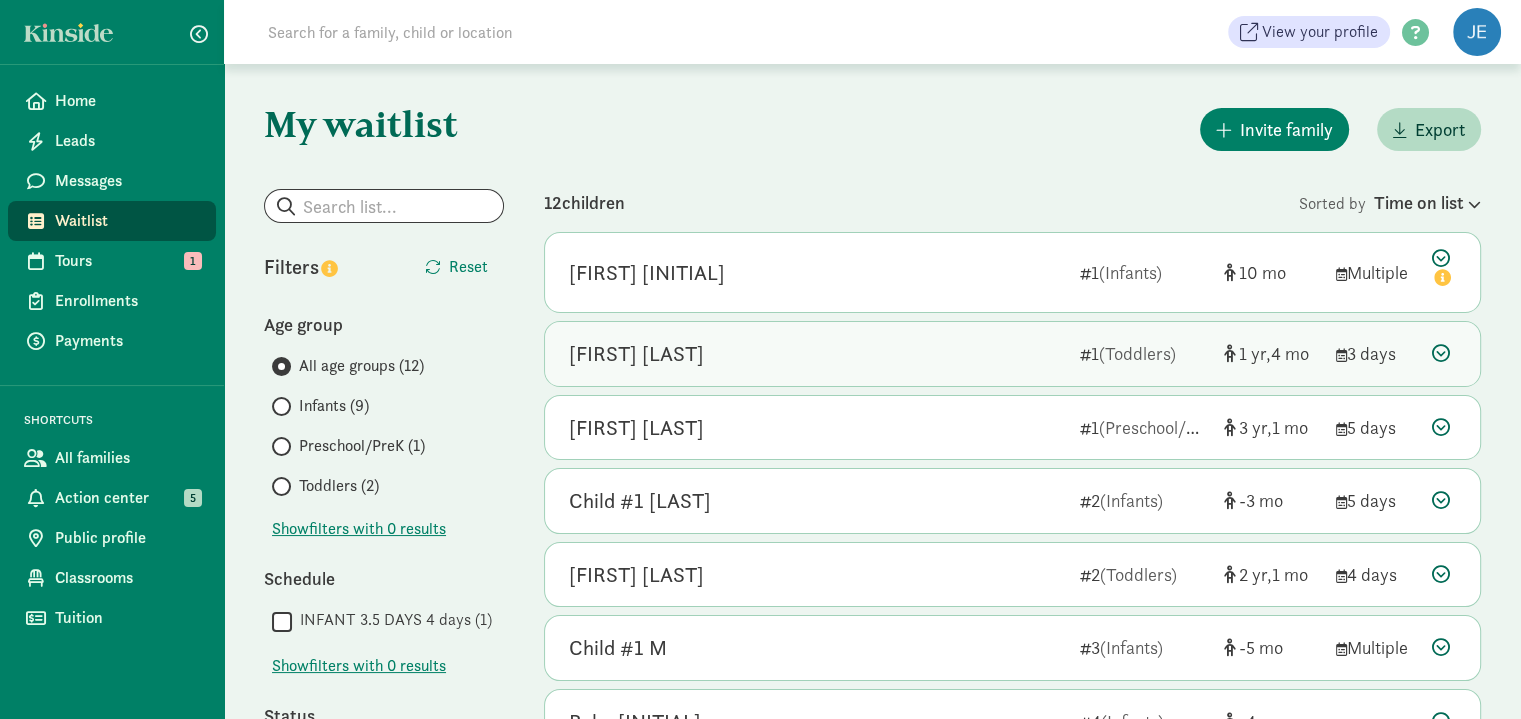 click on "[FIRST] [LAST]" at bounding box center (636, 354) 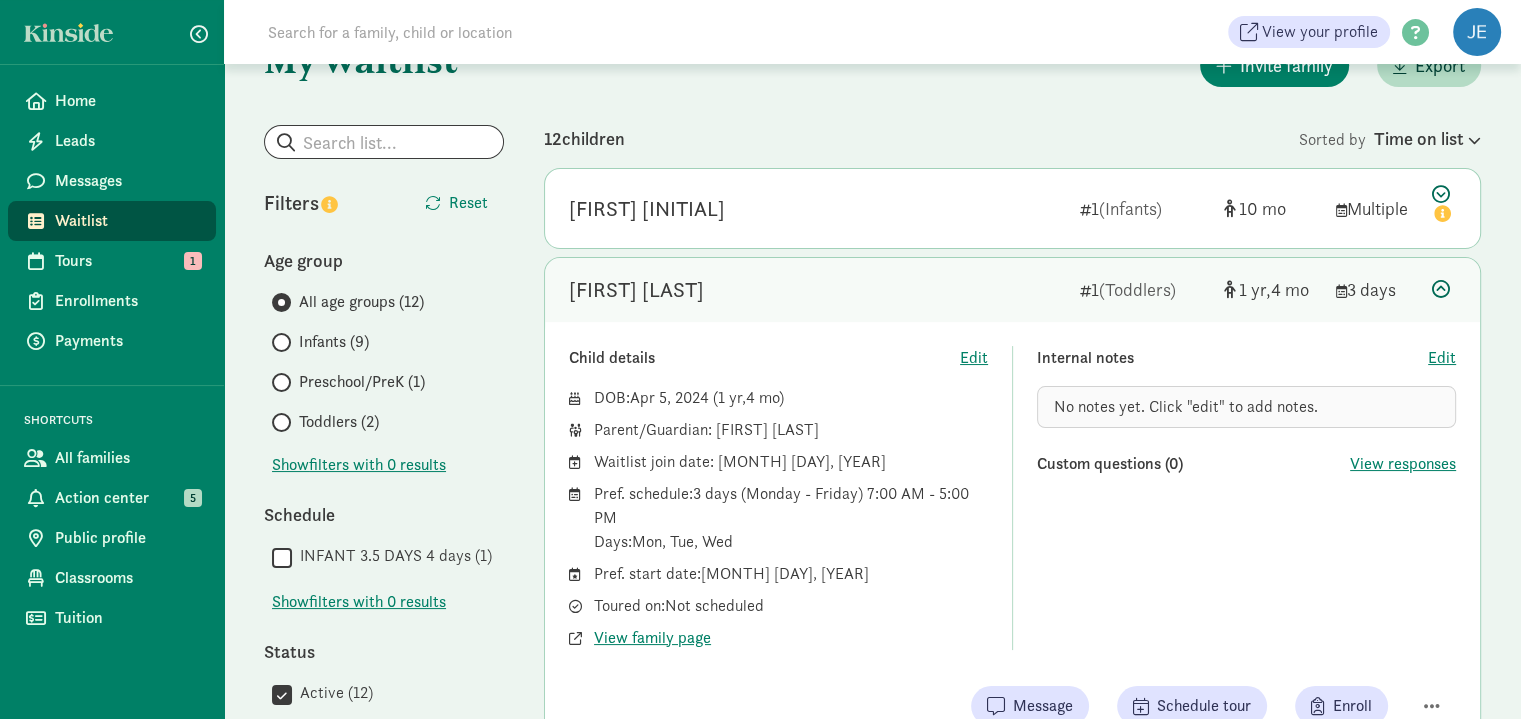 scroll, scrollTop: 100, scrollLeft: 0, axis: vertical 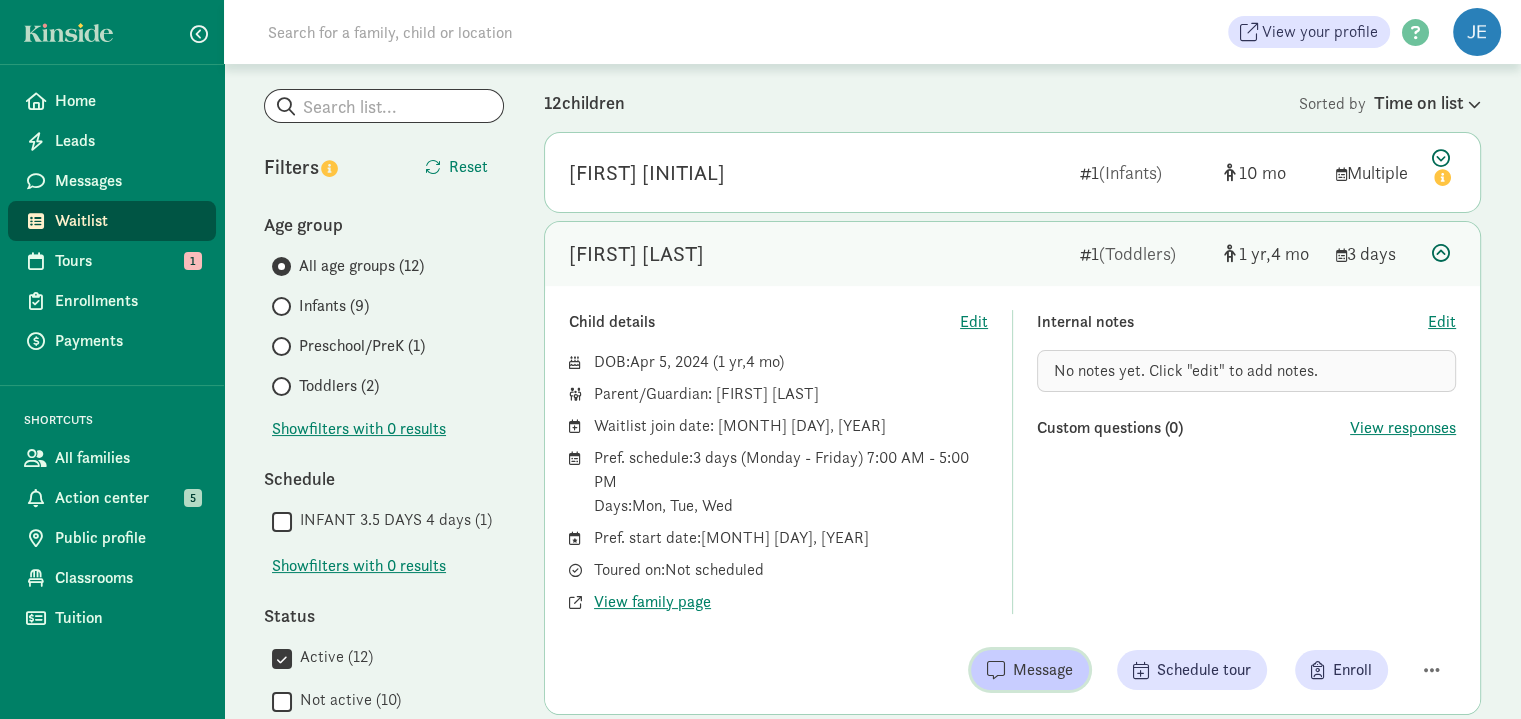 click on "Message" at bounding box center [1043, 670] 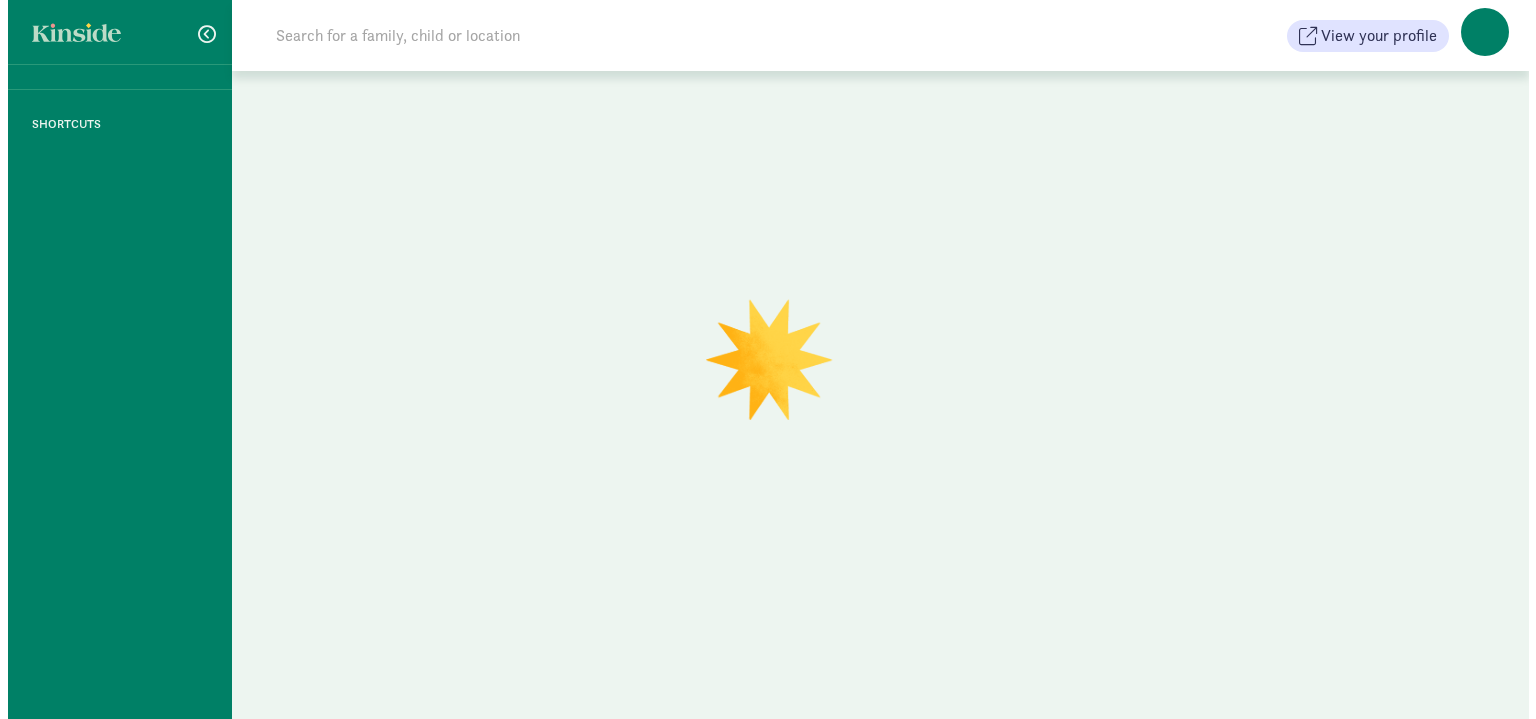 scroll, scrollTop: 0, scrollLeft: 0, axis: both 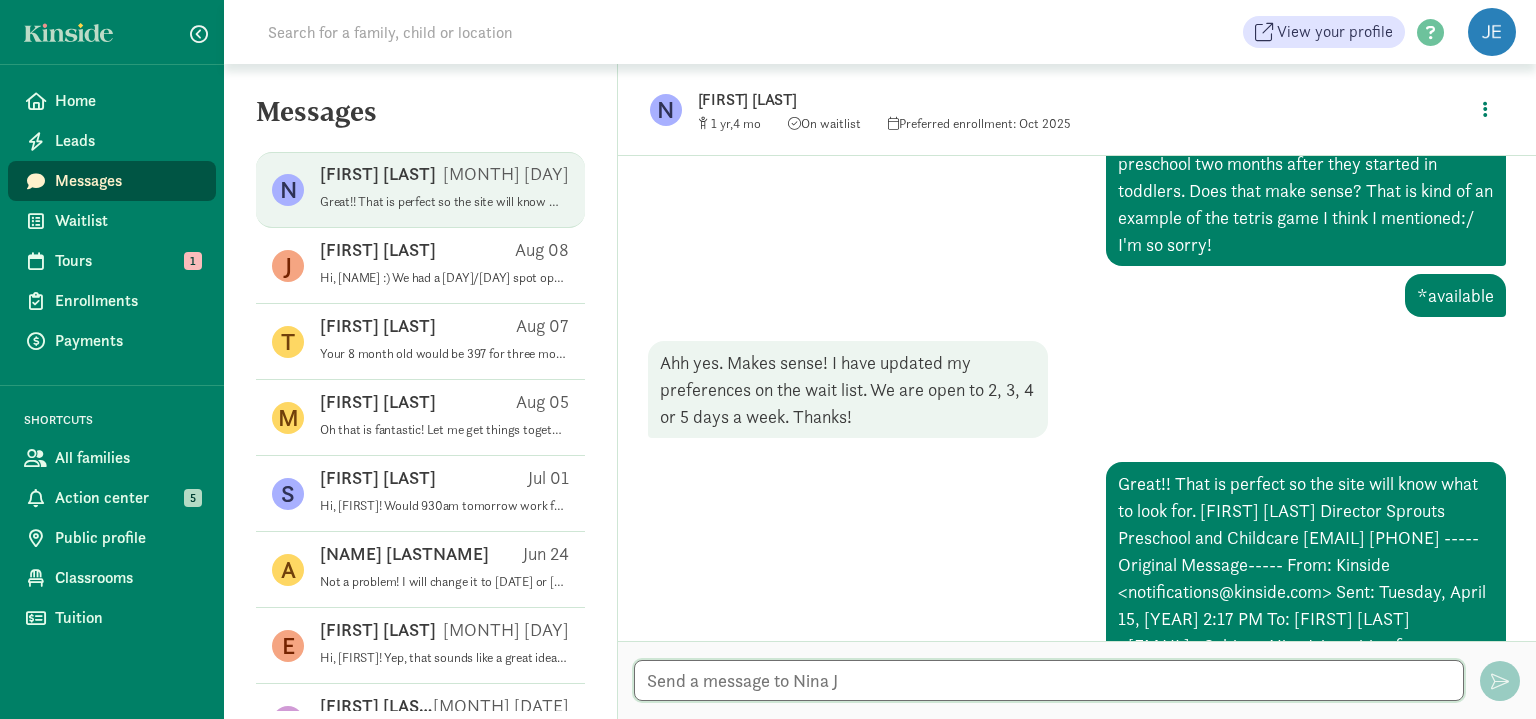 click at bounding box center [1049, 680] 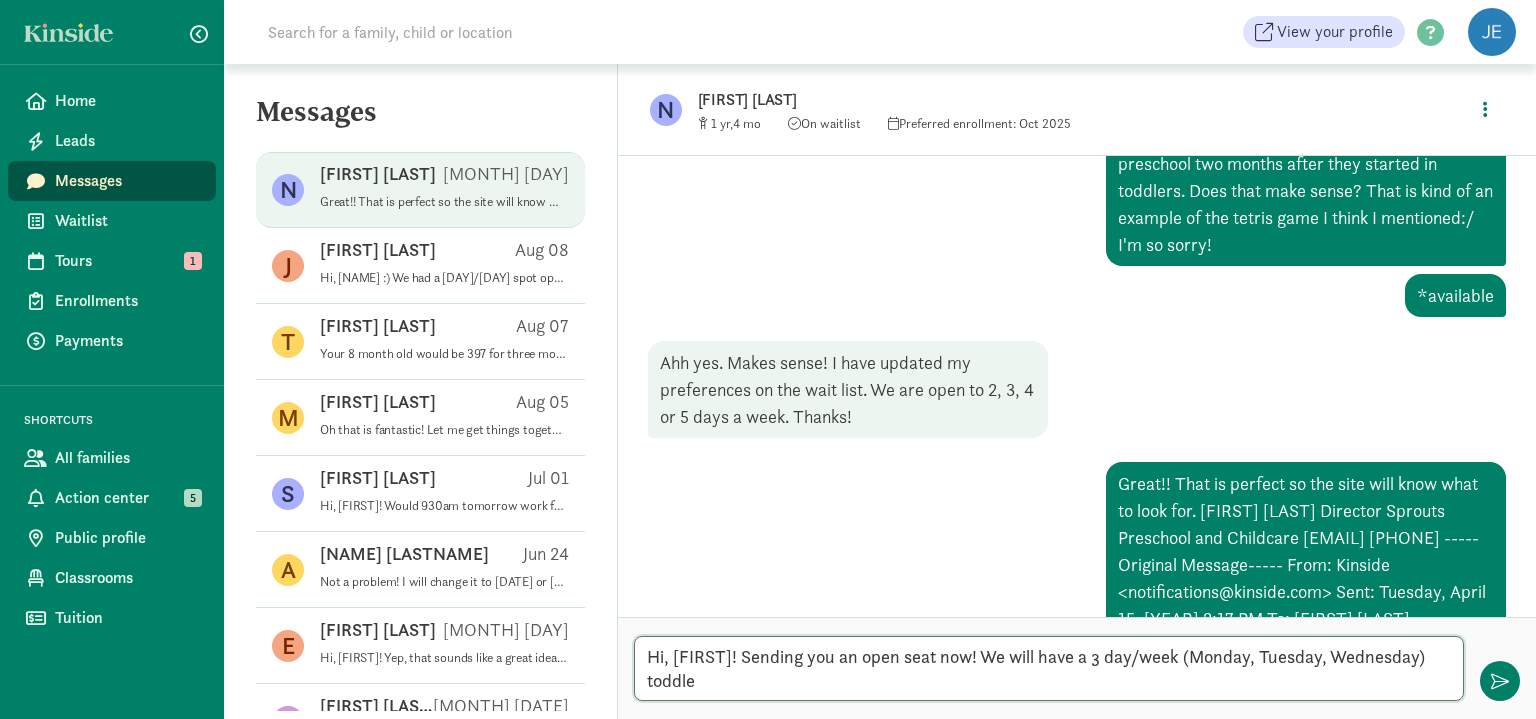 scroll, scrollTop: 0, scrollLeft: 0, axis: both 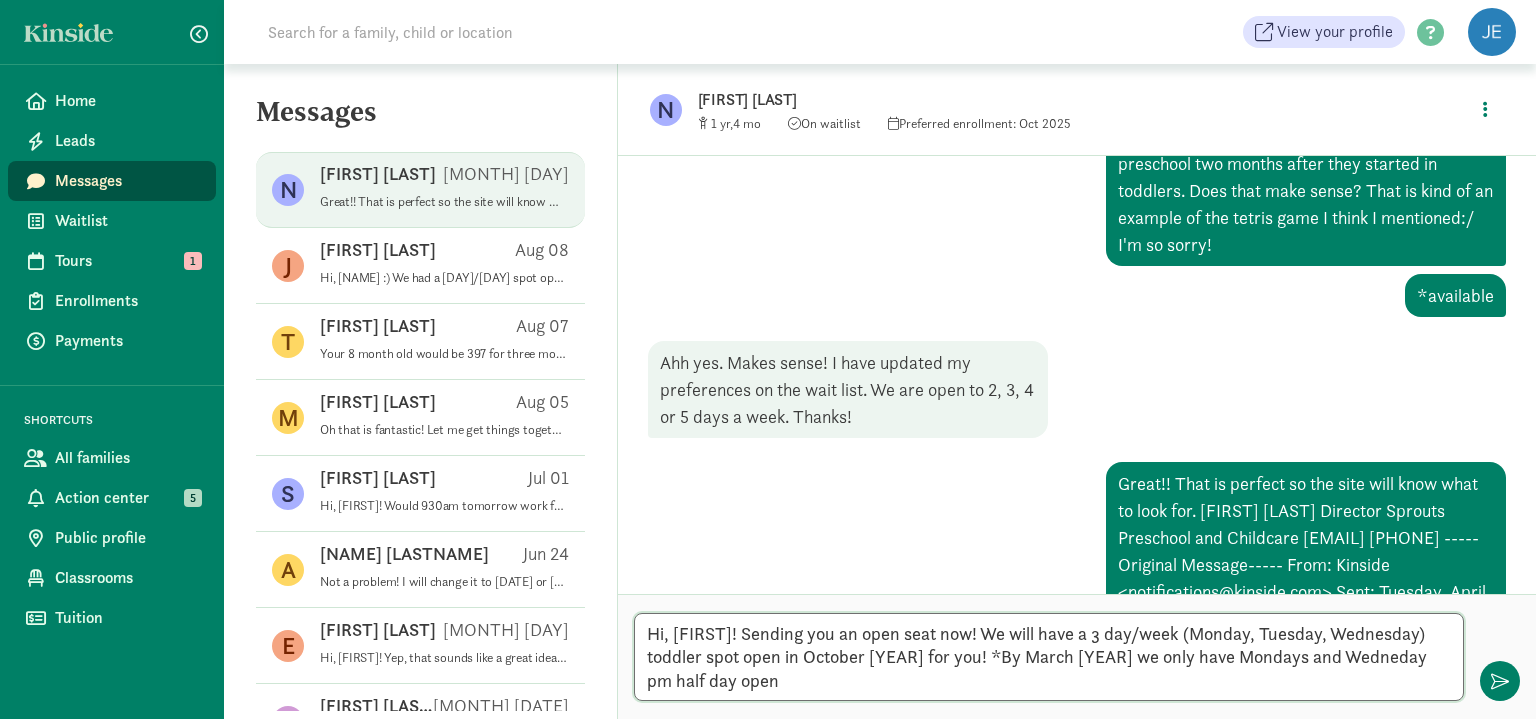 click on "Hi, [FIRST]! Sending you an open seat now! We will have a 3 day/week (Monday, Tuesday, Wednesday) toddler spot open in October [YEAR] for you! *By March [YEAR] we only have Mondays and Wedneday pm half day open" at bounding box center [1049, 657] 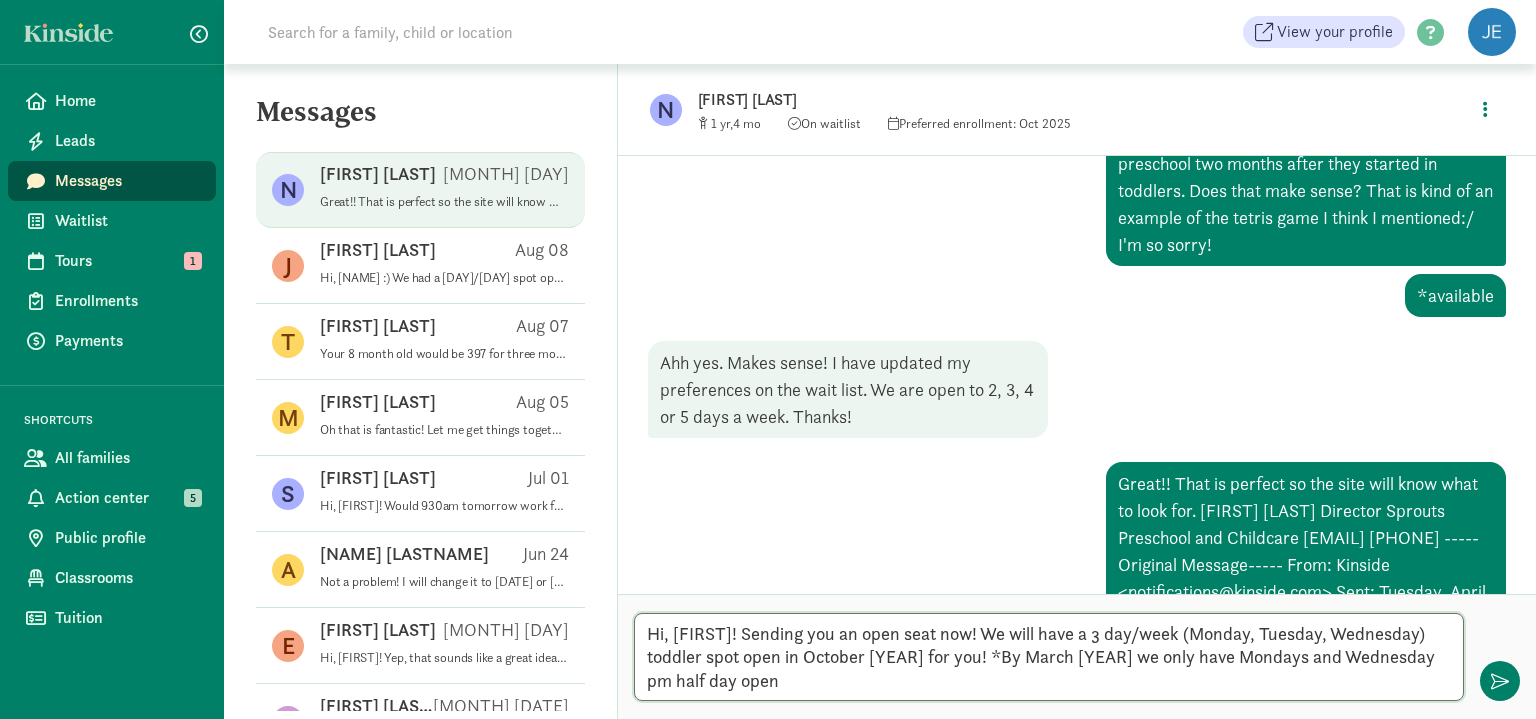 click on "Hi, [FIRST]! Sending you an open seat now! We will have a 3 day/week (Monday, Tuesday, Wednesday) toddler spot open in October [YEAR] for you! *By March [YEAR] we only have Mondays and Wednesday pm half day open" at bounding box center (1049, 657) 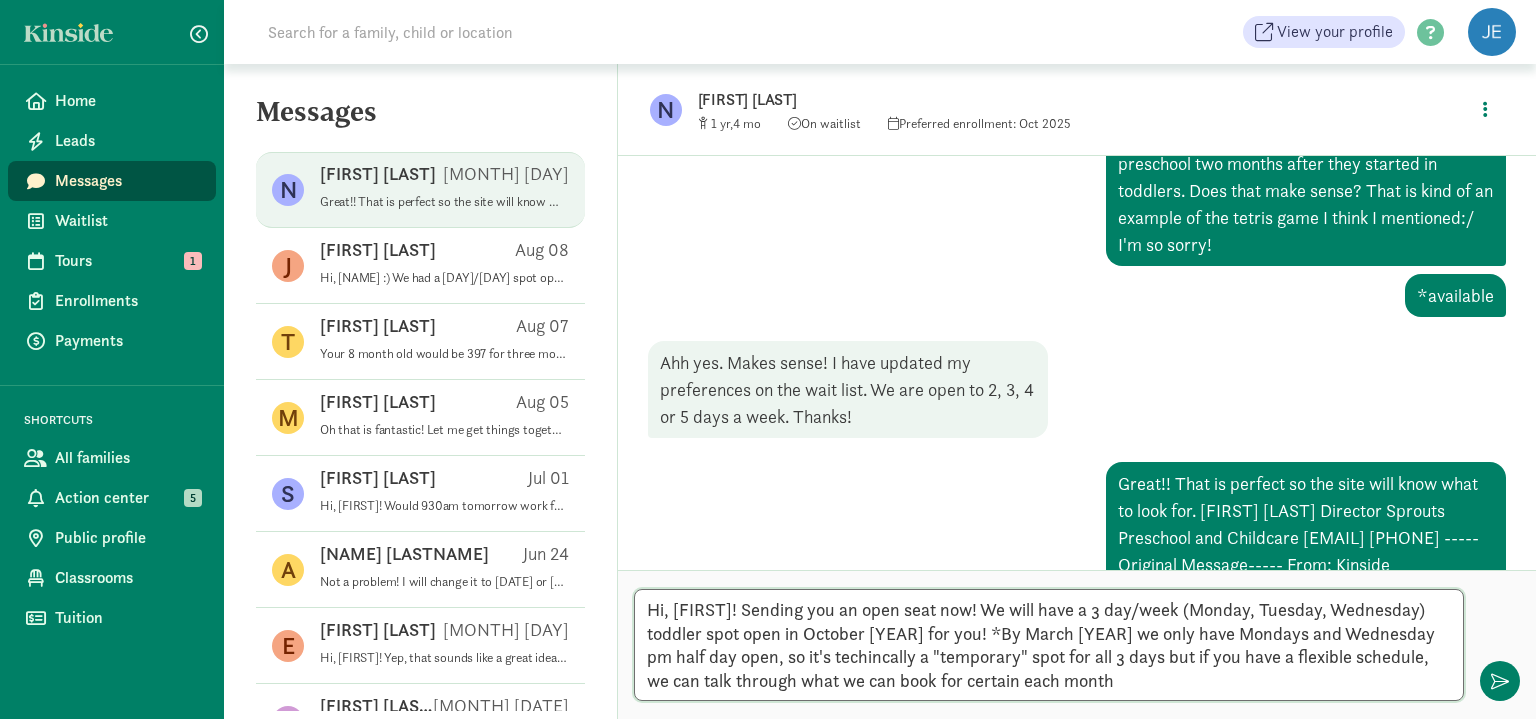 click on "Hi, [FIRST]! Sending you an open seat now! We will have a 3 day/week (Monday, Tuesday, Wednesday) toddler spot open in October [YEAR] for you! *By March [YEAR] we only have Mondays and Wednesday pm half day open, so it's techincally a "temporary" spot for all 3 days but if you have a flexible schedule, we can talk through what we can book for certain each month" at bounding box center (1049, 645) 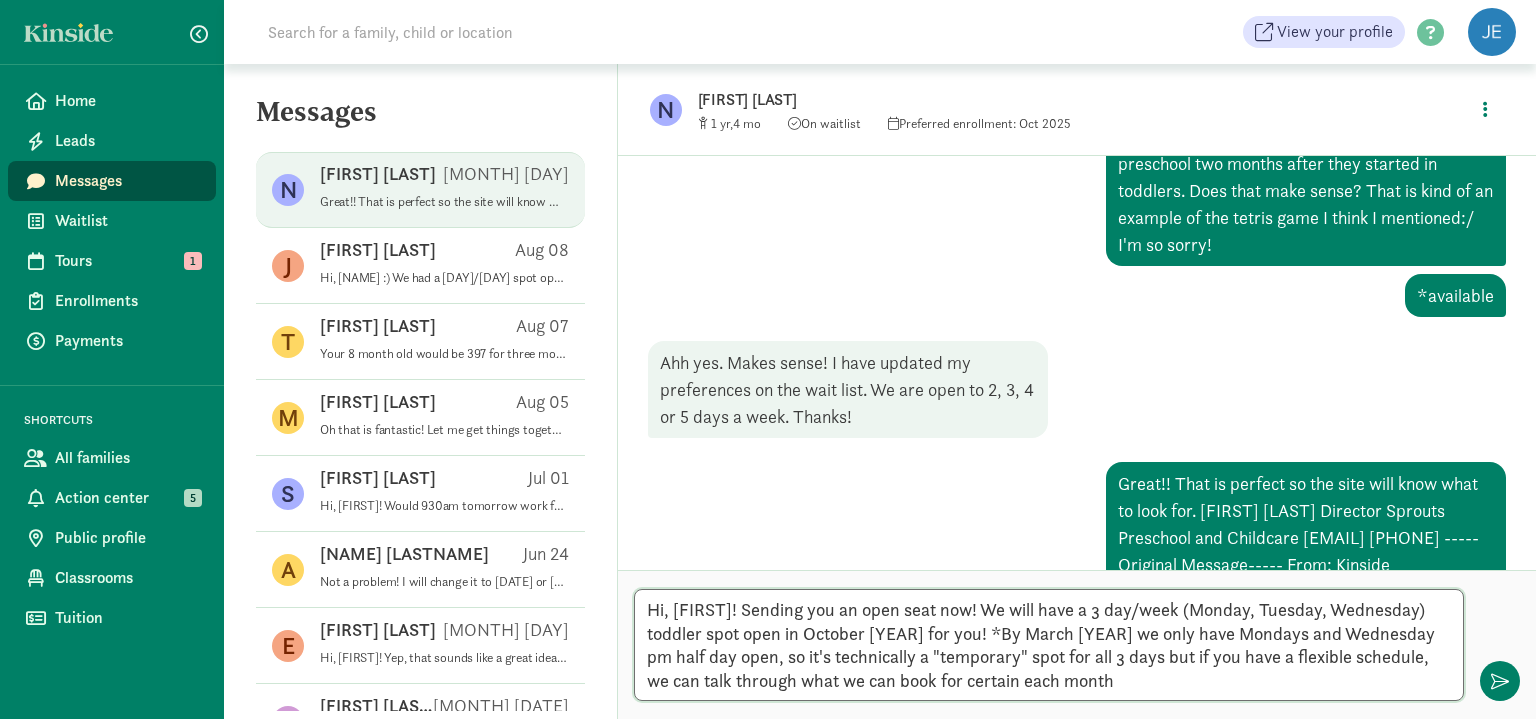 click on "Hi, [FIRST]! Sending you an open seat now! We will have a 3 day/week (Monday, Tuesday, Wednesday) toddler spot open in October [YEAR] for you! *By March [YEAR] we only have Mondays and Wednesday pm half day open, so it's technically a "temporary" spot for all 3 days but if you have a flexible schedule, we can talk through what we can book for certain each month" at bounding box center (1049, 645) 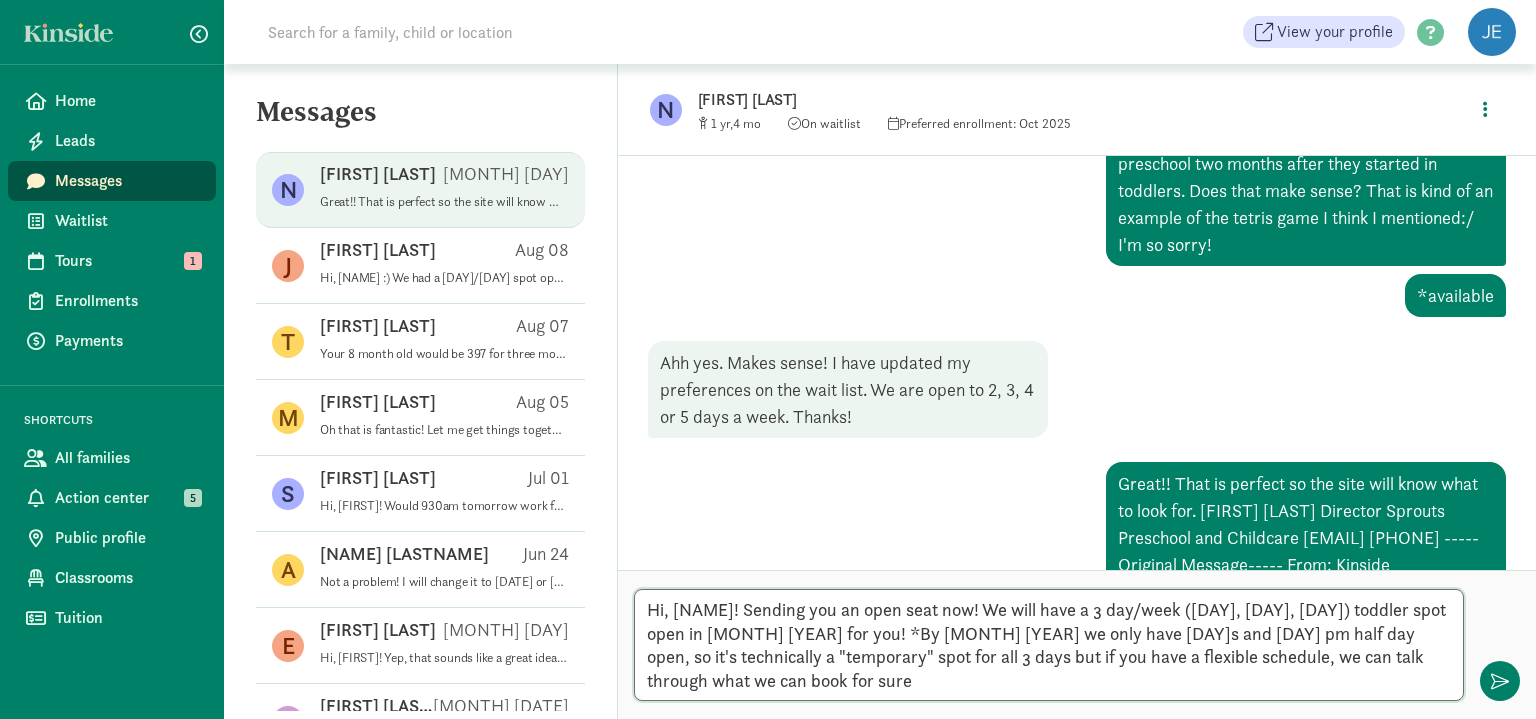 click on "Hi, [NAME]! Sending you an open seat now! We will have a 3 day/week ([DAY], [DAY], [DAY]) toddler spot open in [MONTH] [YEAR] for you! *By [MONTH] [YEAR] we only have [DAY]s and [DAY] pm half day open, so it's technically a "temporary" spot for all 3 days but if you have a flexible schedule, we can talk through what we can book for sure" at bounding box center (1049, 645) 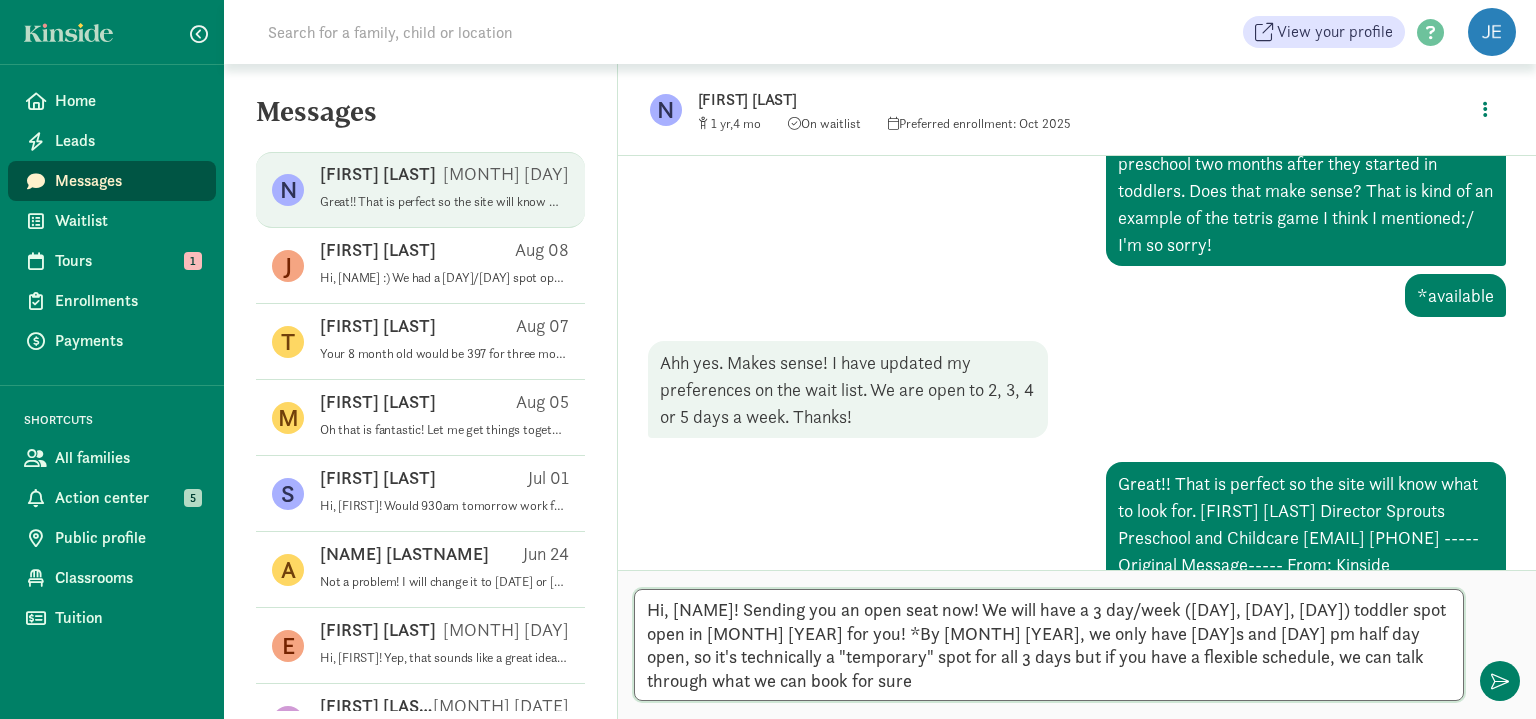 click on "Hi, [NAME]! Sending you an open seat now! We will have a 3 day/week ([DAY], [DAY], [DAY]) toddler spot open in [MONTH] [YEAR] for you! *By [MONTH] [YEAR], we only have [DAY]s and [DAY] pm half day open, so it's technically a "temporary" spot for all 3 days but if you have a flexible schedule, we can talk through what we can book for sure" at bounding box center (1049, 645) 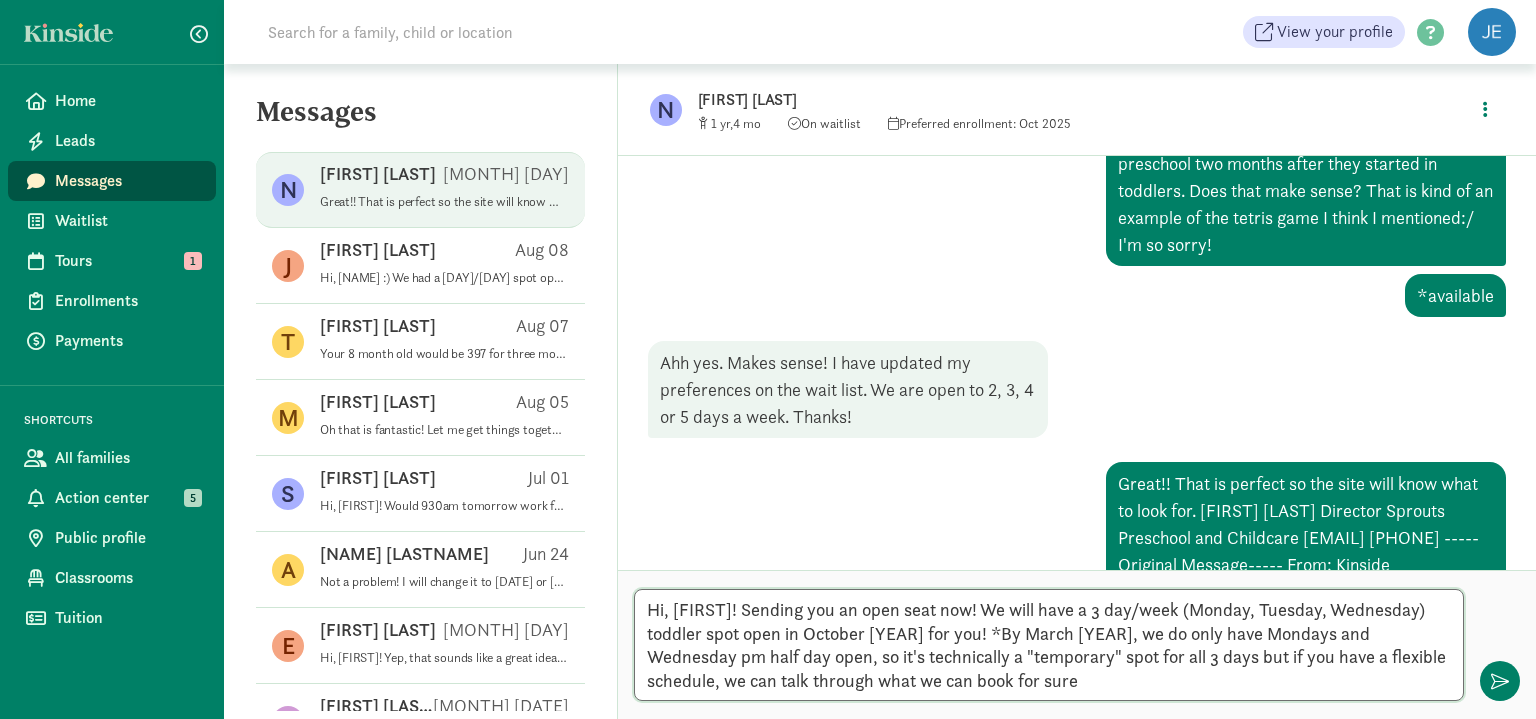 click on "Hi, [FIRST]! Sending you an open seat now! We will have a 3 day/week (Monday, Tuesday, Wednesday) toddler spot open in October [YEAR] for you! *By March [YEAR], we do only have Mondays and Wednesday pm half day open, so it's technically a "temporary" spot for all 3 days but if you have a flexible schedule, we can talk through what we can book for sure" at bounding box center (1049, 645) 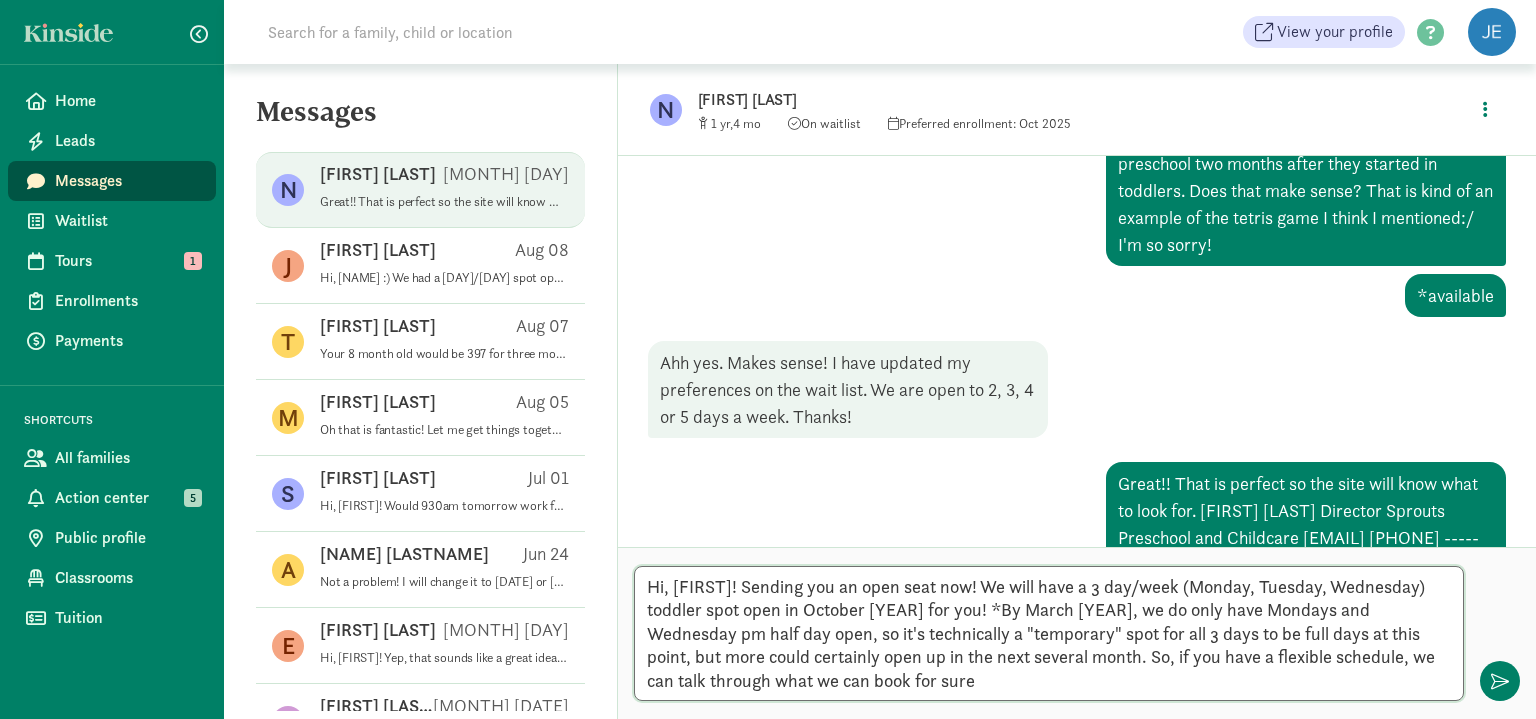 click on "Hi, [FIRST]! Sending you an open seat now! We will have a 3 day/week (Monday, Tuesday, Wednesday) toddler spot open in October [YEAR] for you! *By March [YEAR], we do only have Mondays and Wednesday pm half day open, so it's technically a "temporary" spot for all 3 days to be full days at this point, but more could certainly open up in the next several month. So, if you have a flexible schedule, we can talk through what we can book for sure" at bounding box center [1049, 633] 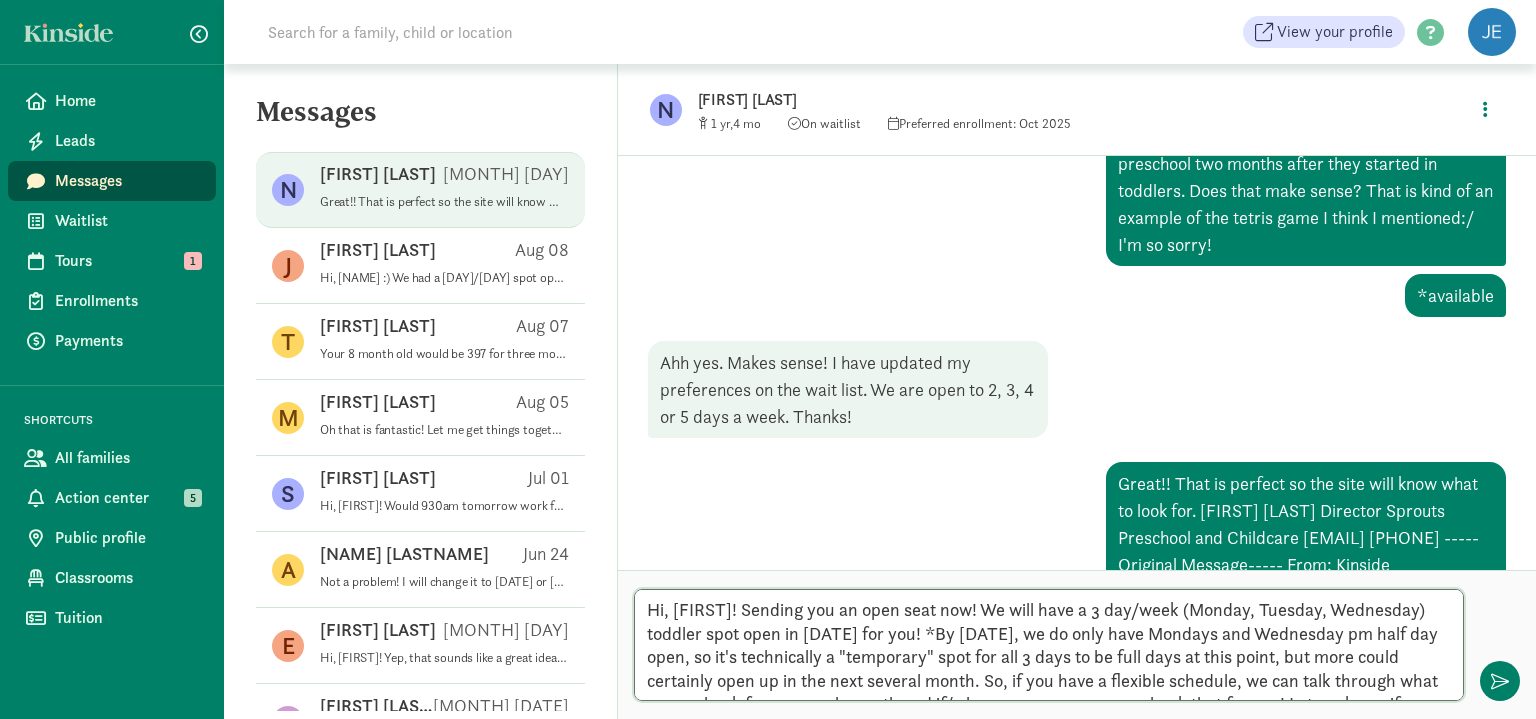 scroll, scrollTop: 0, scrollLeft: 0, axis: both 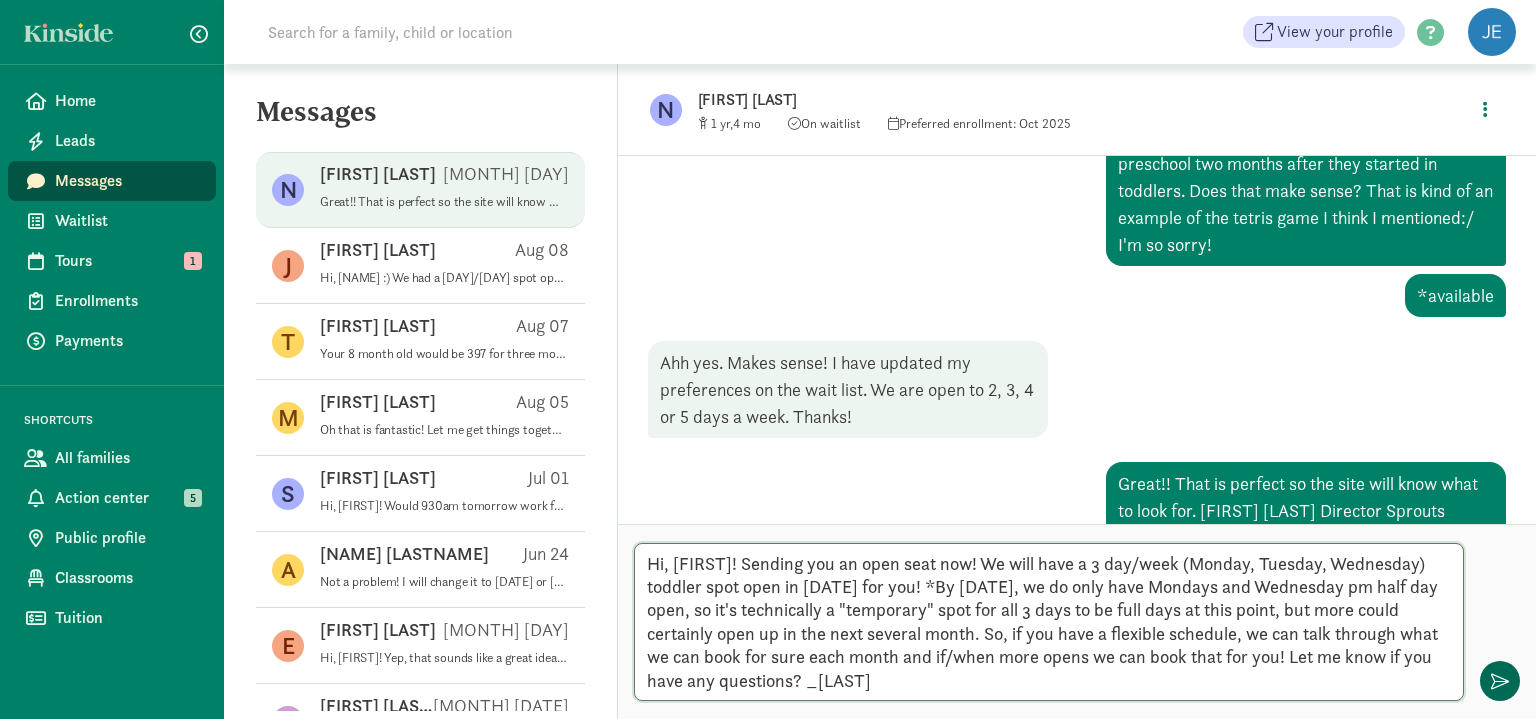 type on "Hi, [FIRST]! Sending you an open seat now! We will have a 3 day/week (Monday, Tuesday, Wednesday) toddler spot open in [DATE] for you! *By [DATE], we do only have Mondays and Wednesday pm half day open, so it's technically a "temporary" spot for all 3 days to be full days at this point, but more could certainly open up in the next several month. So, if you have a flexible schedule, we can talk through what we can book for sure each month and if/when more opens we can book that for you! Let me know if you have any questions? _[LAST]" 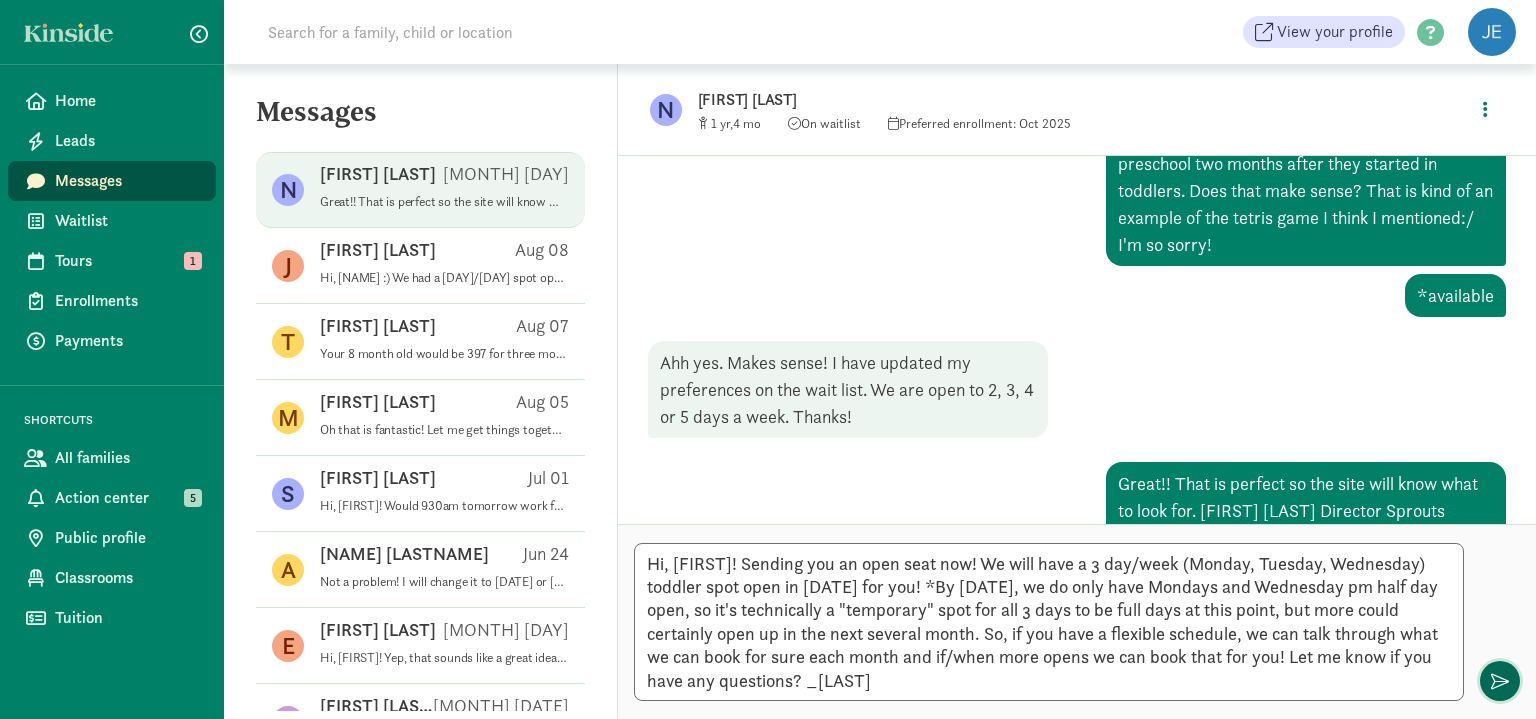 drag, startPoint x: 1496, startPoint y: 682, endPoint x: 1512, endPoint y: 682, distance: 16 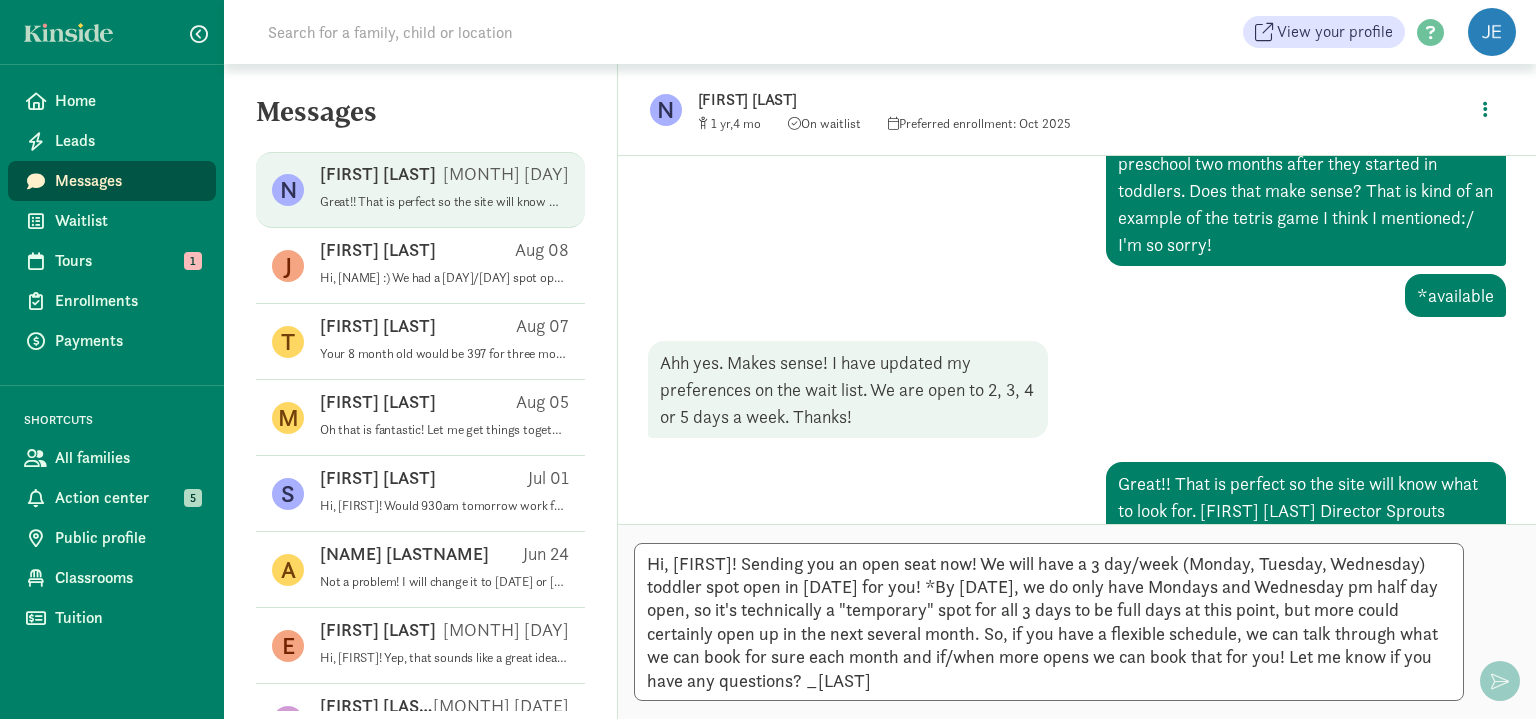 type 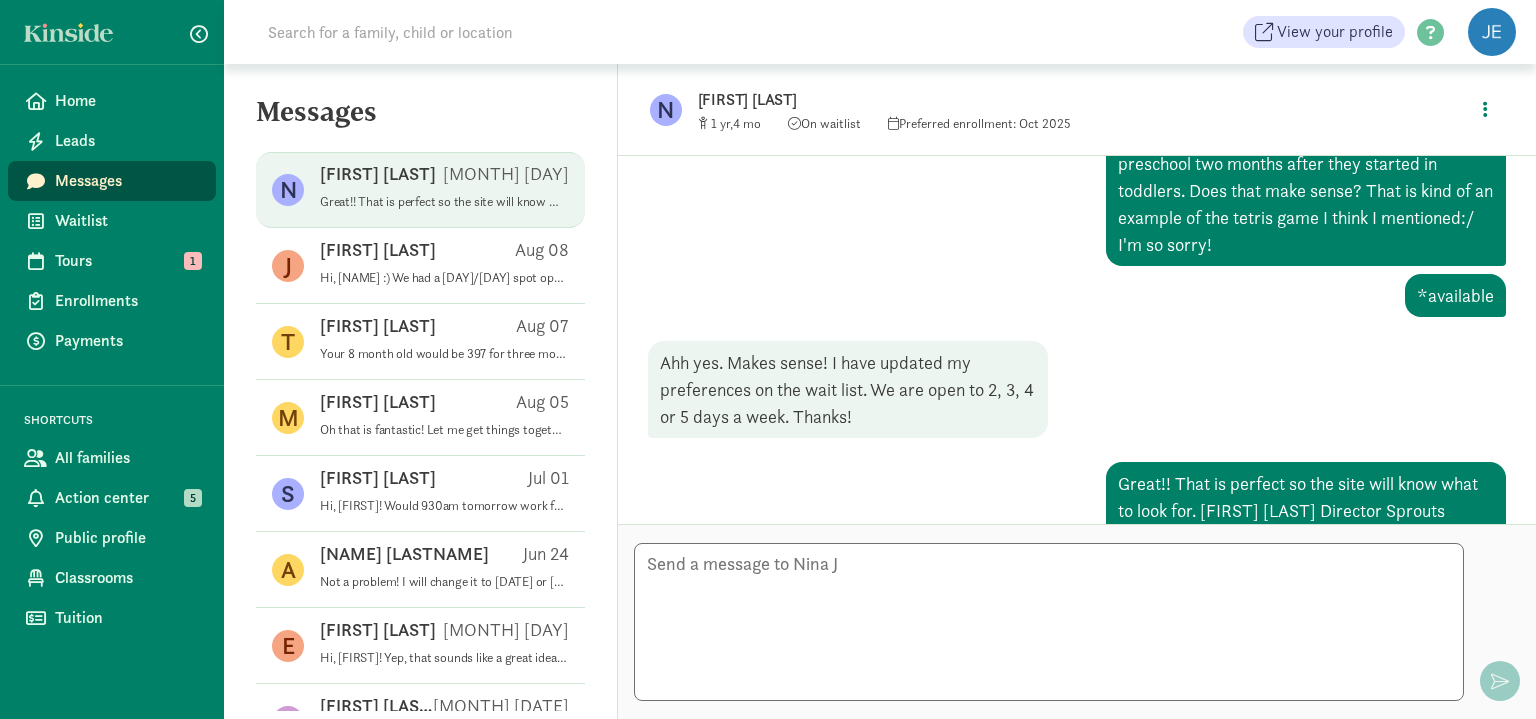 scroll, scrollTop: 3179, scrollLeft: 0, axis: vertical 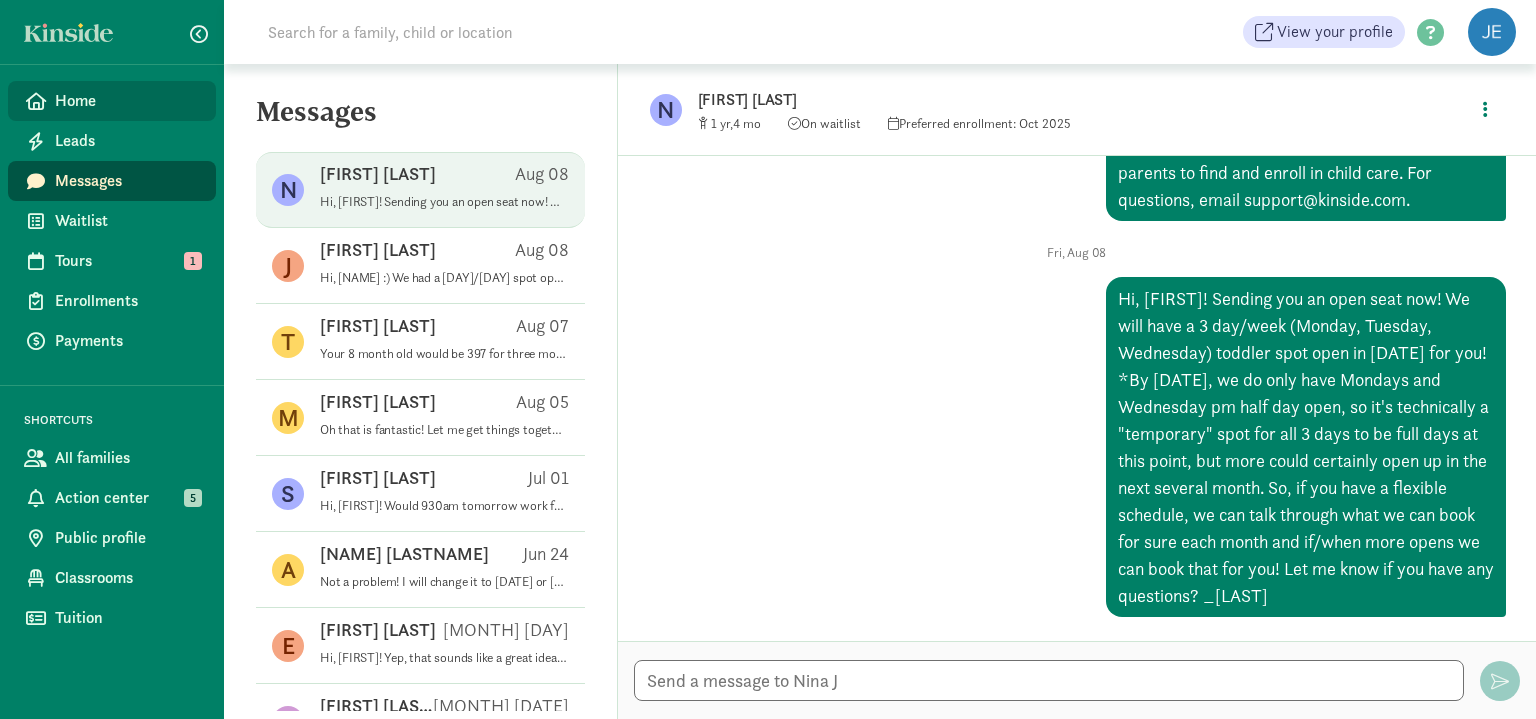 click on "Home" at bounding box center (127, 101) 